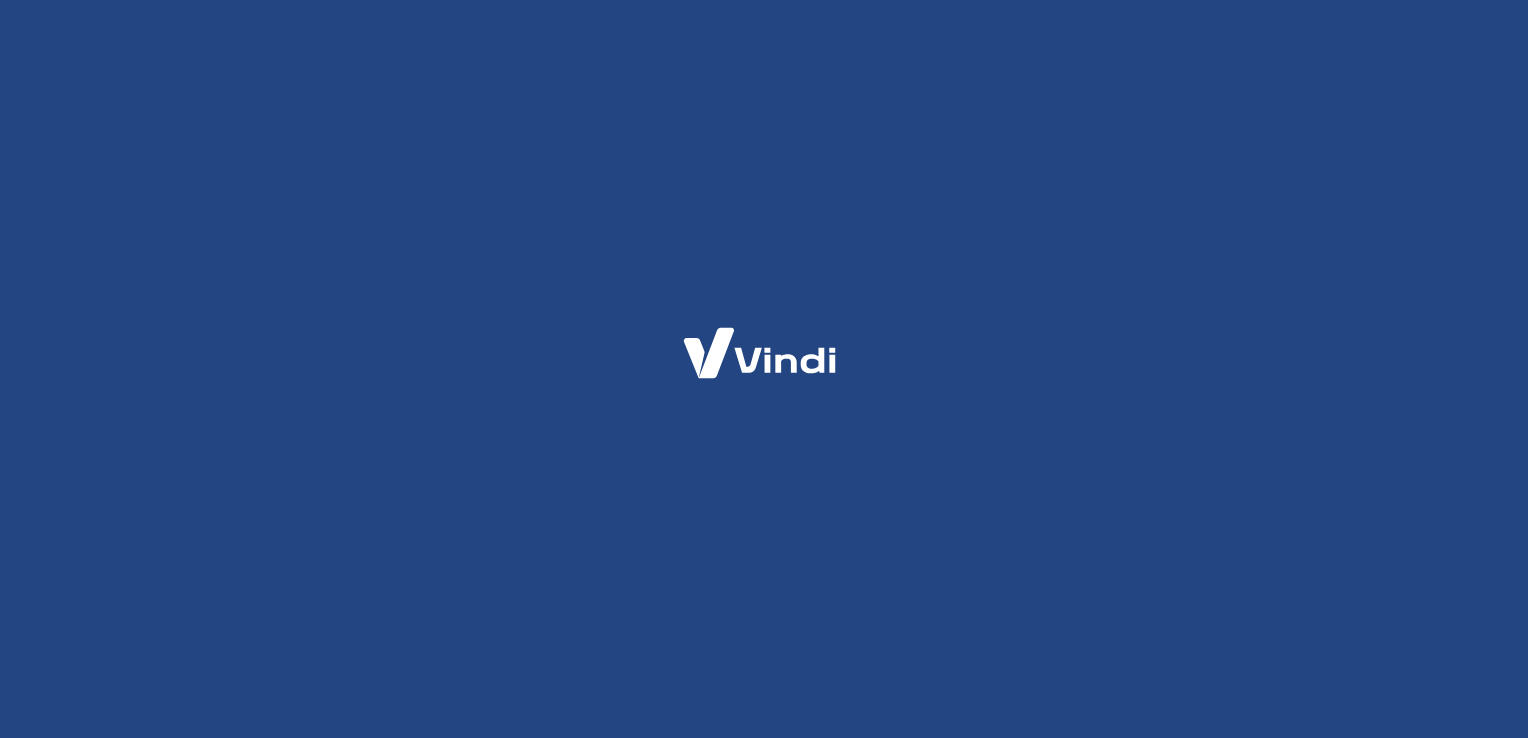 scroll, scrollTop: 0, scrollLeft: 0, axis: both 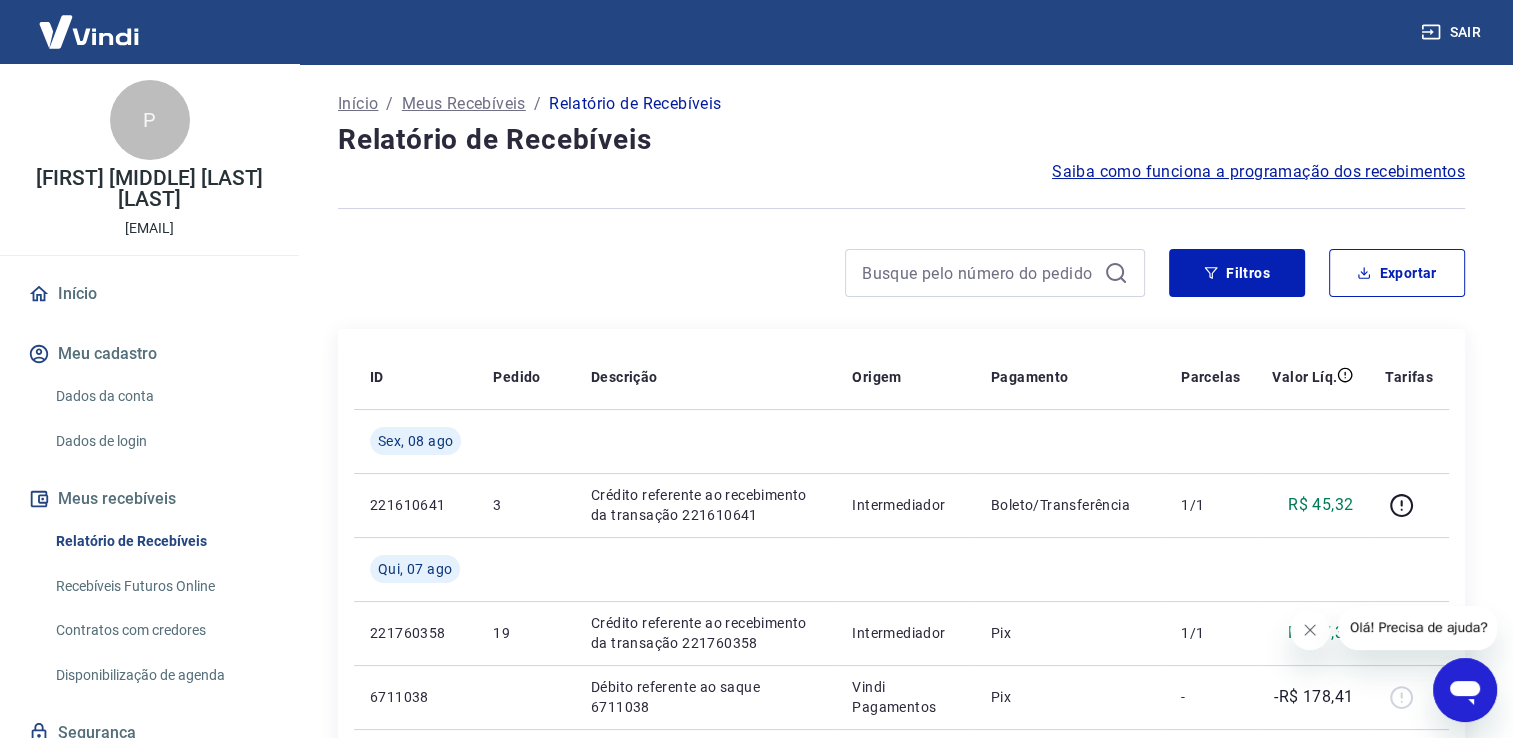 click on "Saiba como funciona a programação dos recebimentos" at bounding box center (1258, 172) 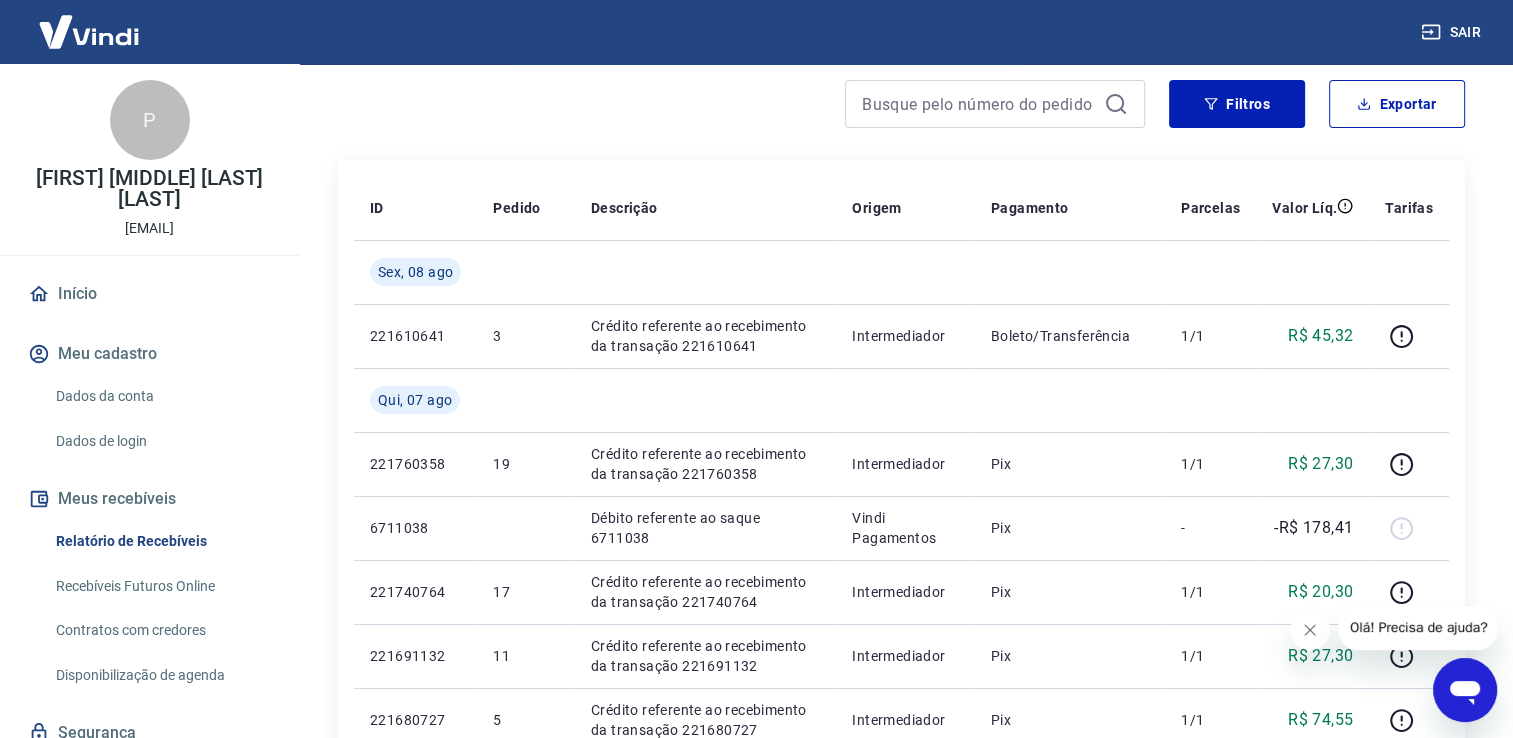 scroll, scrollTop: 231, scrollLeft: 0, axis: vertical 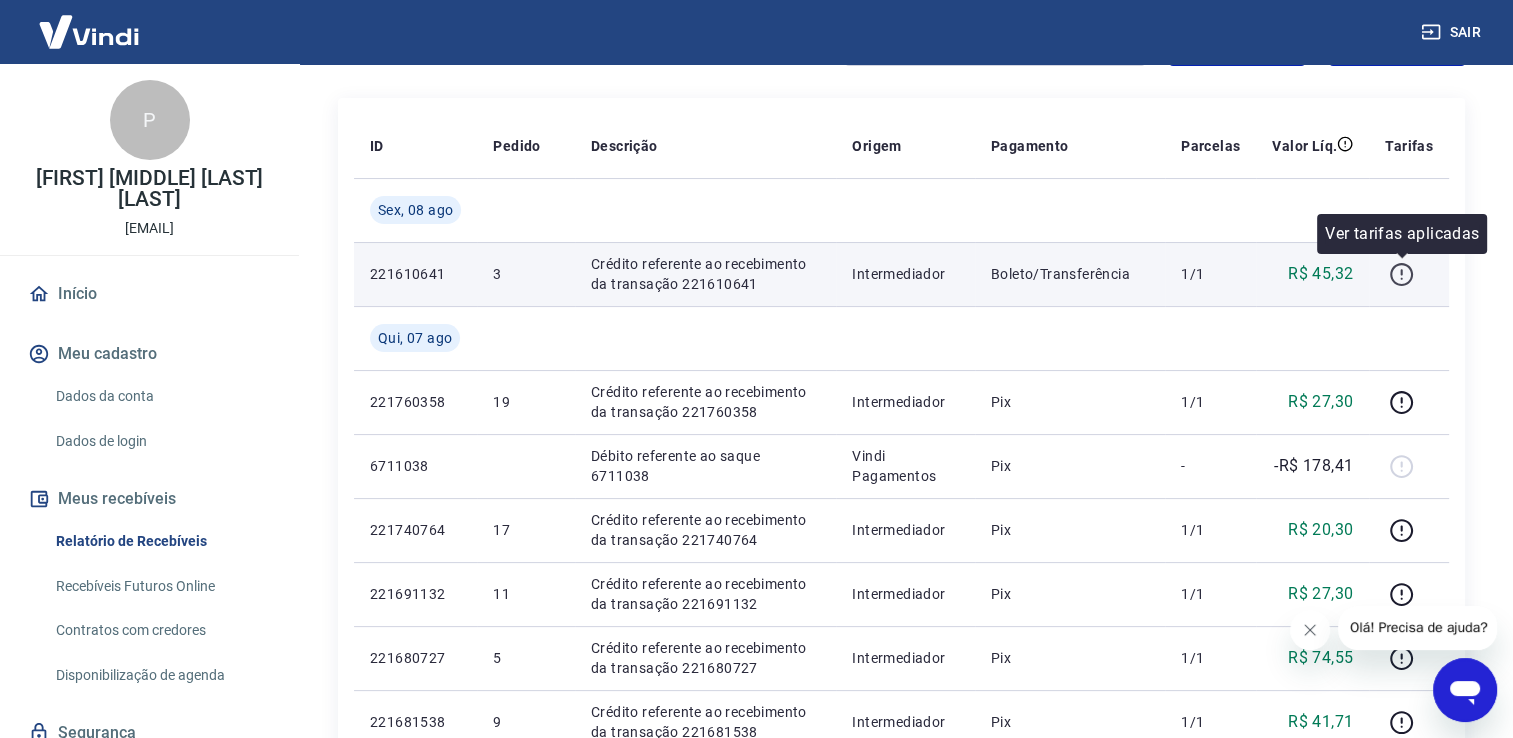 click at bounding box center [1401, 274] 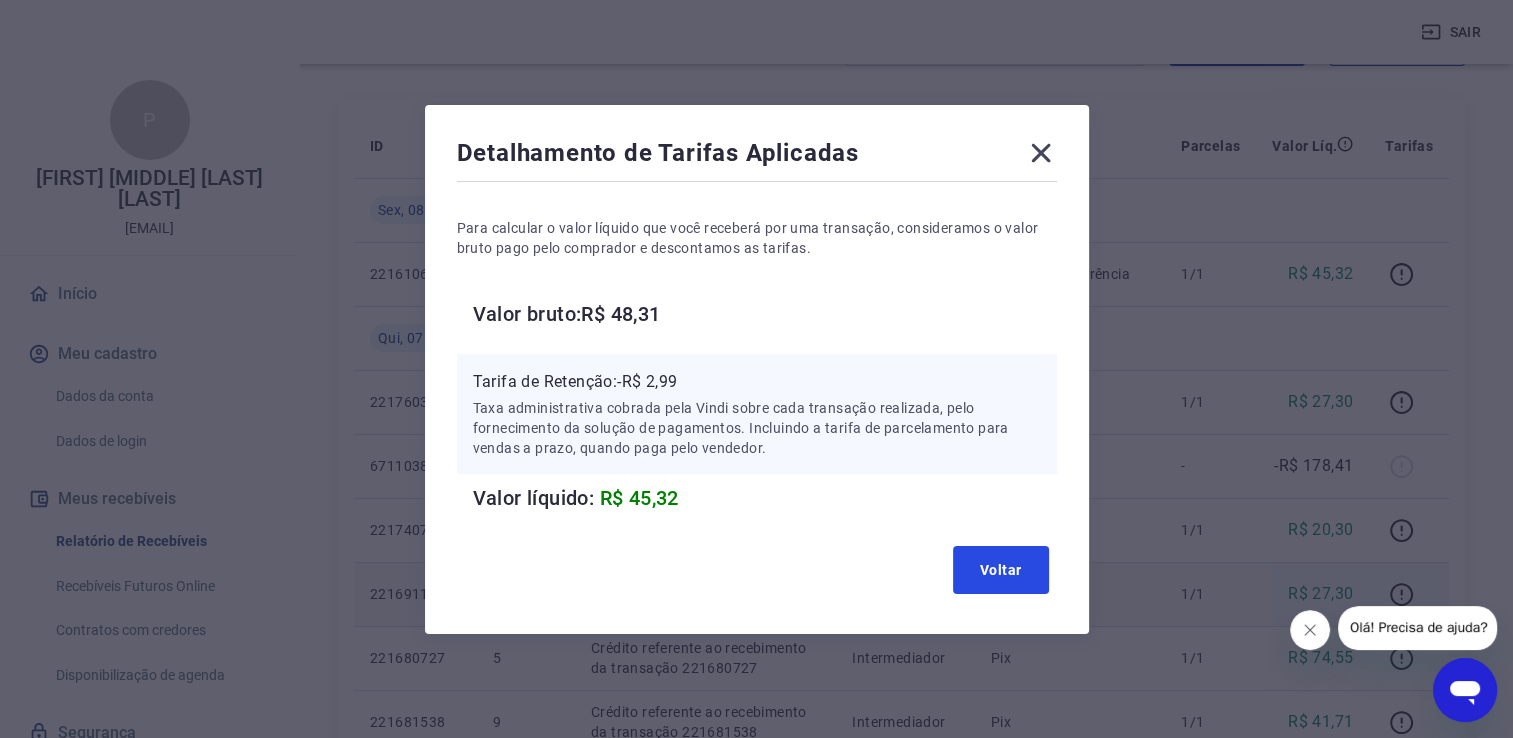 click on "Voltar" at bounding box center [1001, 570] 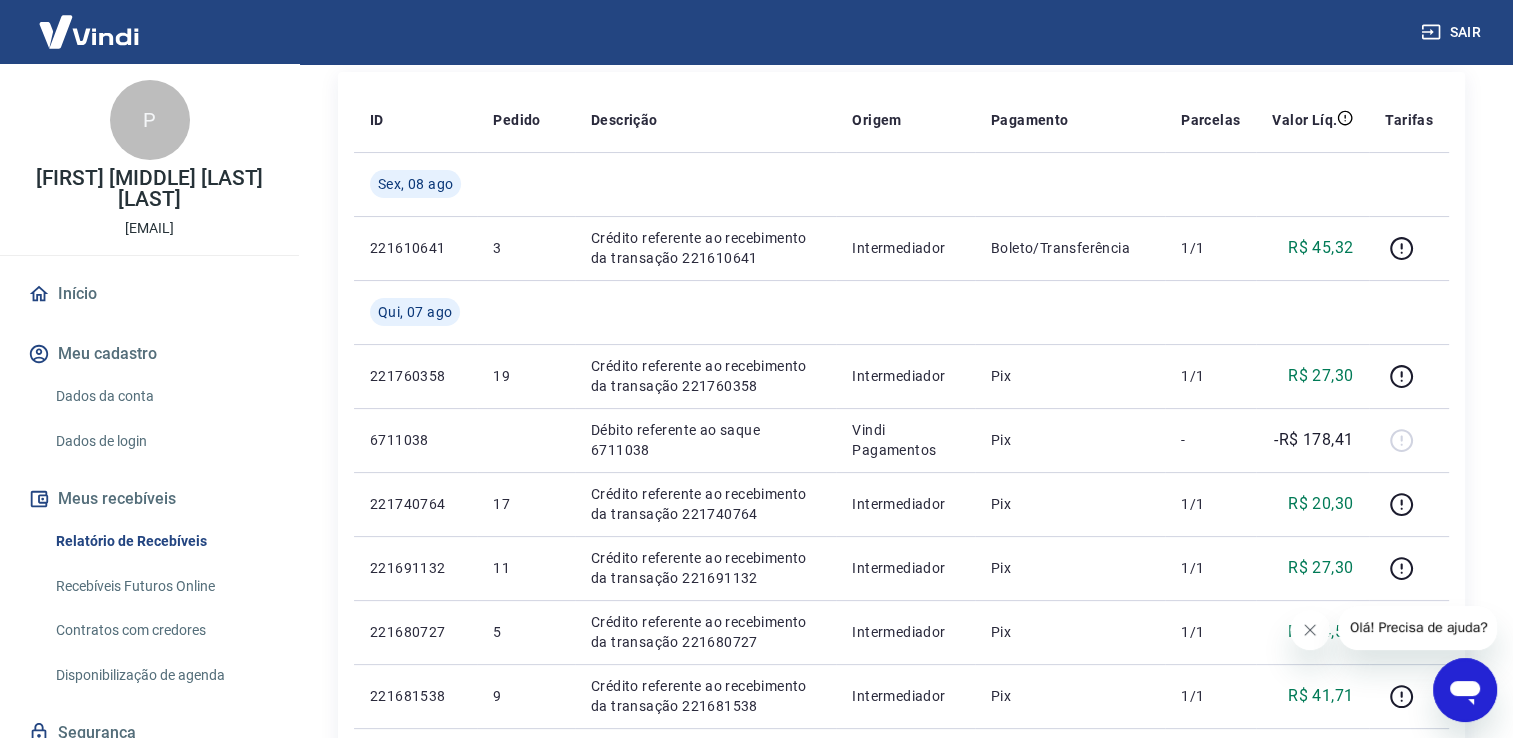 scroll, scrollTop: 252, scrollLeft: 0, axis: vertical 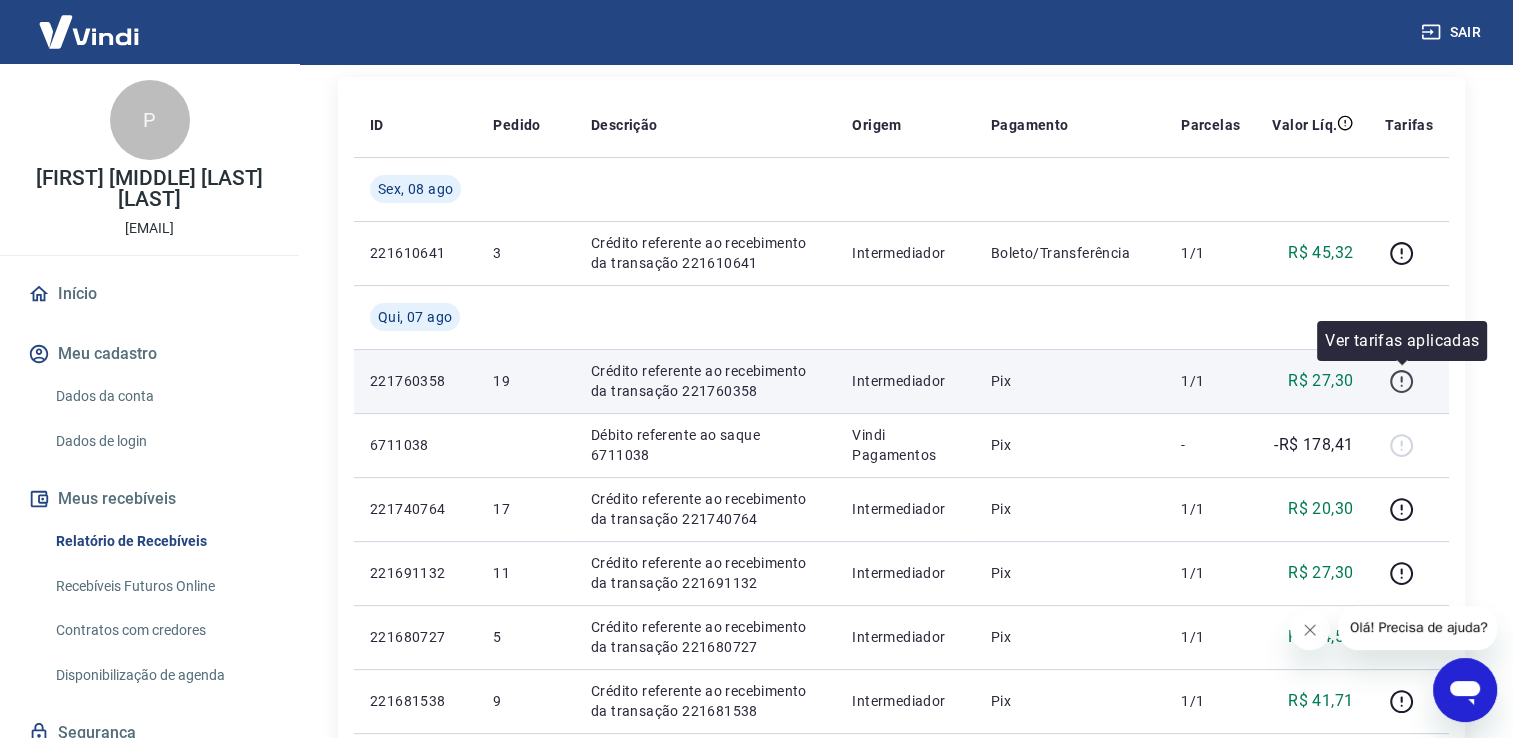 click 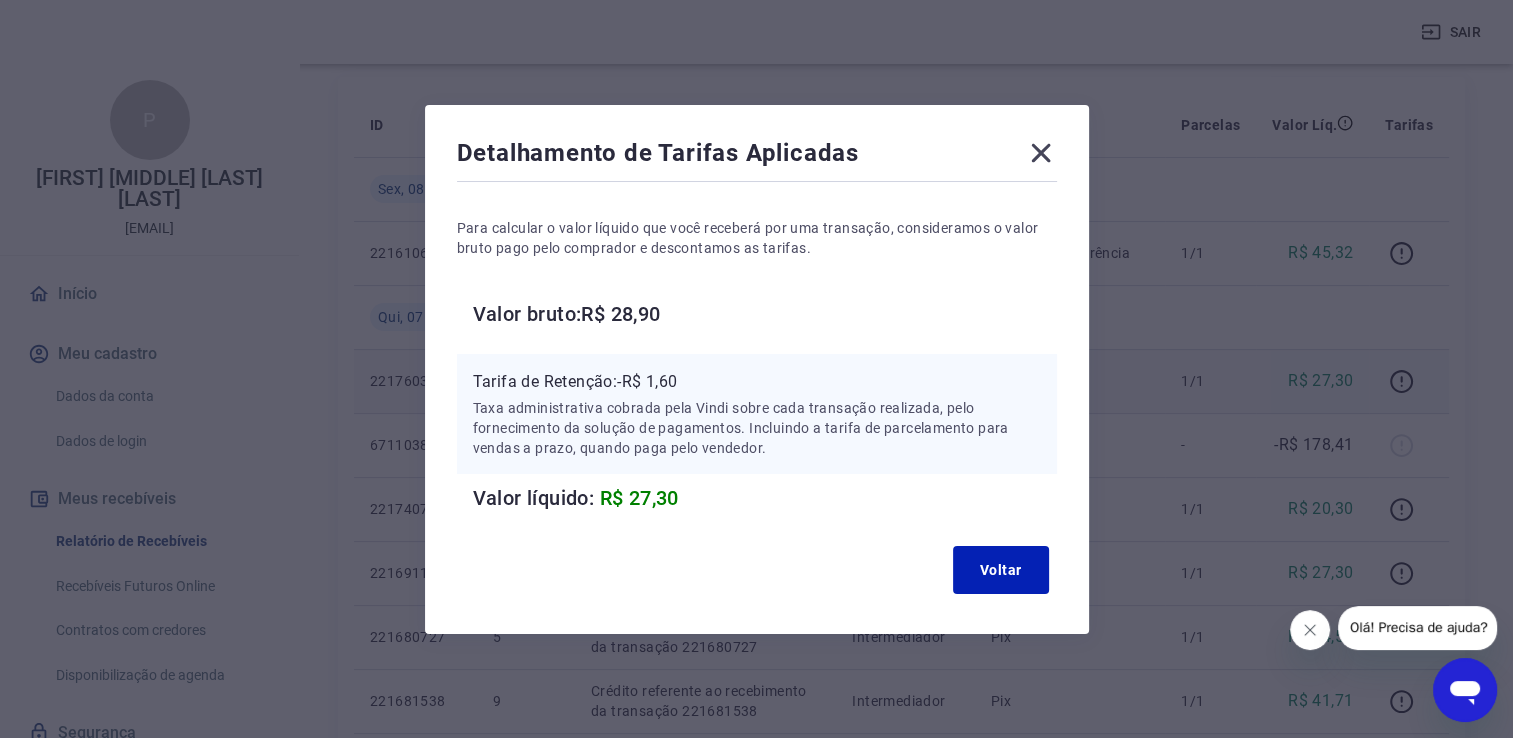 click 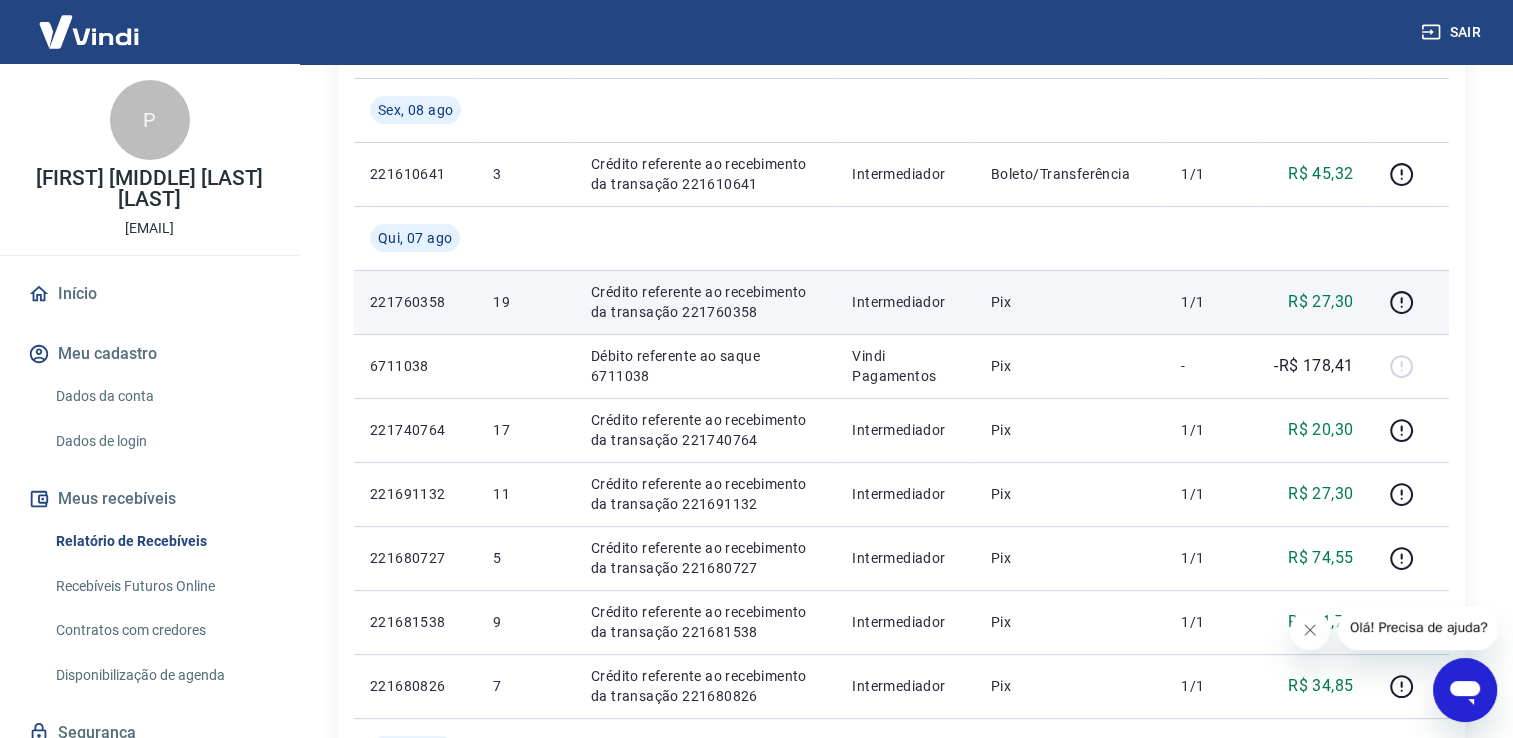 scroll, scrollTop: 333, scrollLeft: 0, axis: vertical 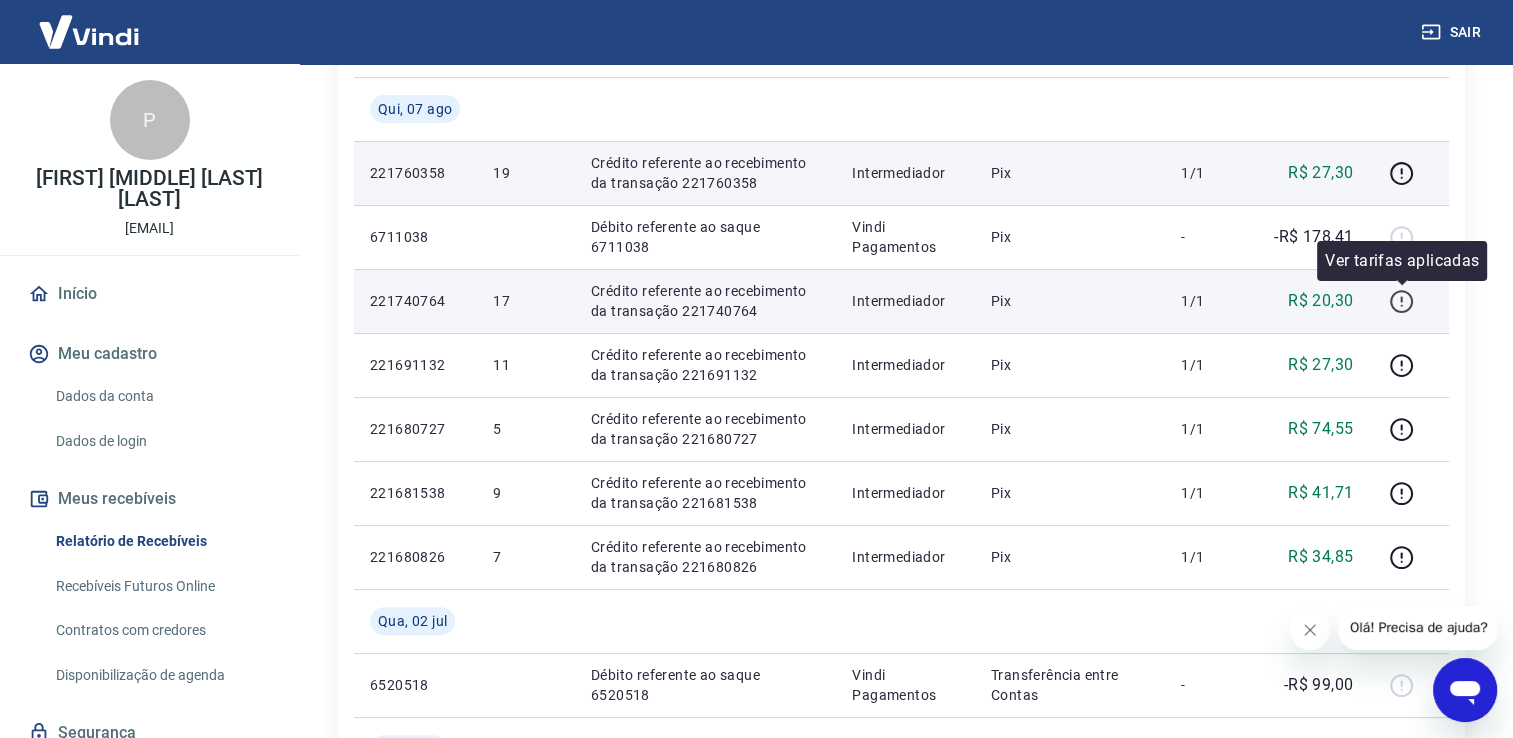 click 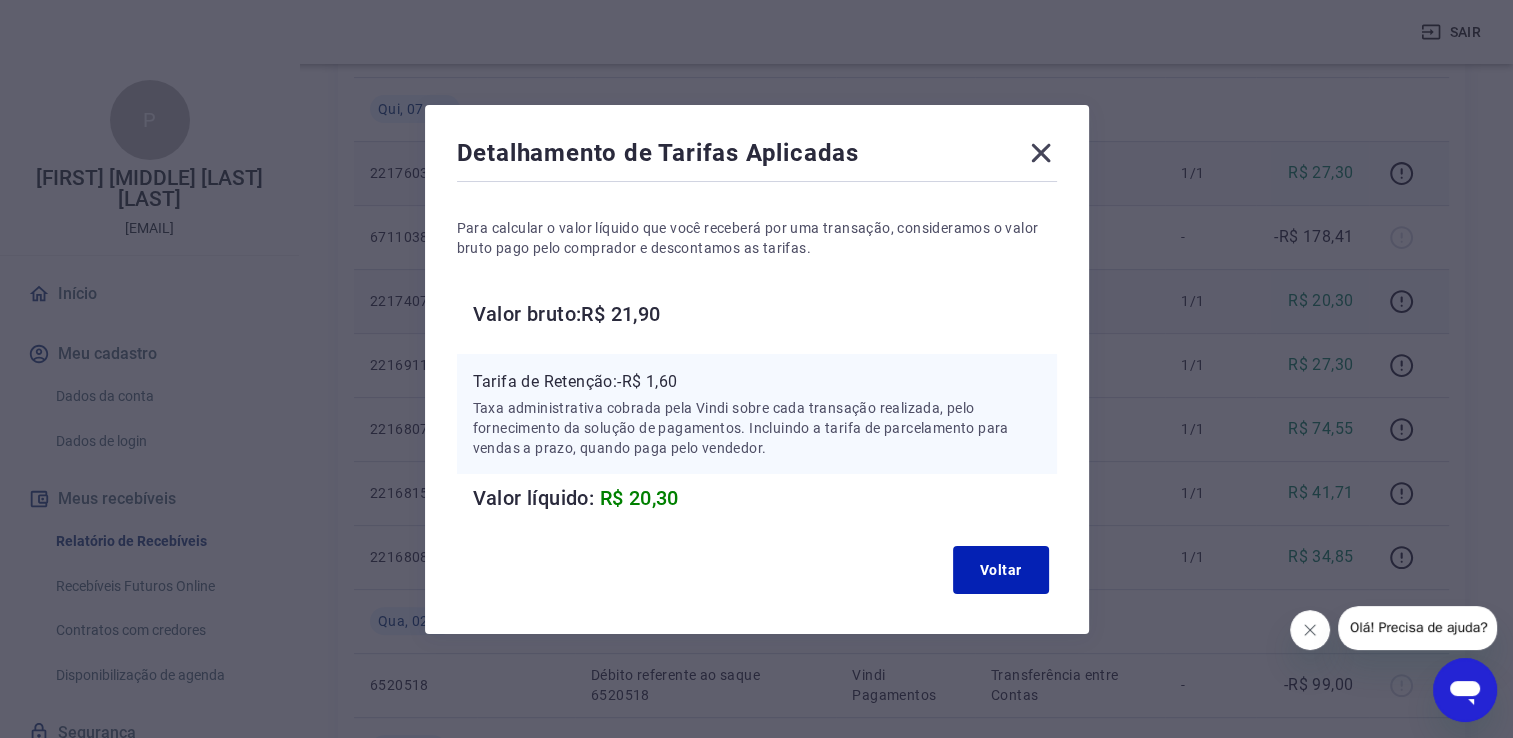 click on "Detalhamento de Tarifas Aplicadas Para calcular o valor líquido que você receberá por uma transação, consideramos o valor bruto pago pelo comprador e descontamos as tarifas. Valor bruto:  R$ 21,90 Tarifa de Retenção:  -R$ 1,60 Taxa administrativa cobrada pela Vindi sobre cada transação realizada, pelo fornecimento da solução de pagamentos. Incluindo a tarifa de parcelamento para vendas a prazo, quando paga pelo vendedor. Valor líquido:   R$ 20,30 Voltar" at bounding box center [757, 369] 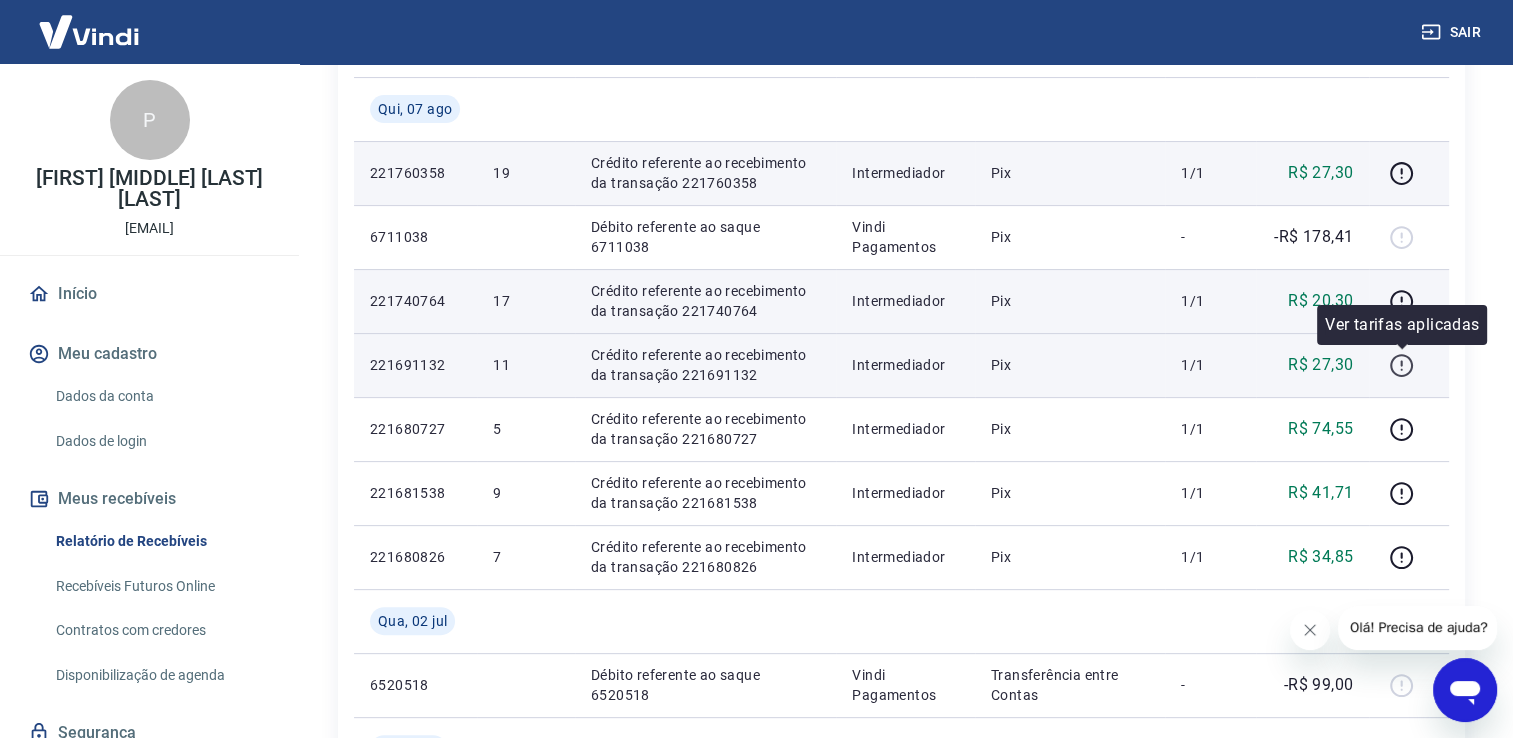 click 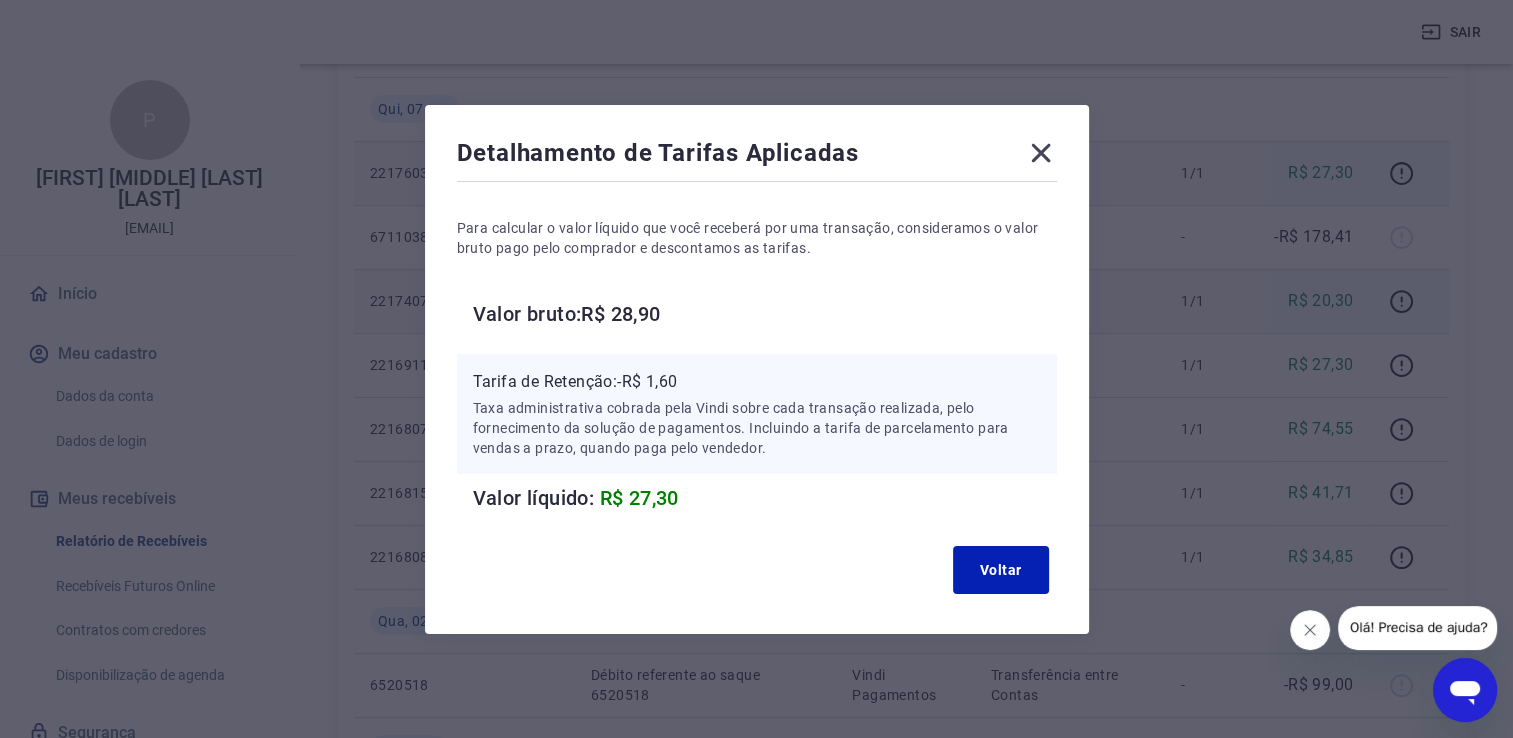 click 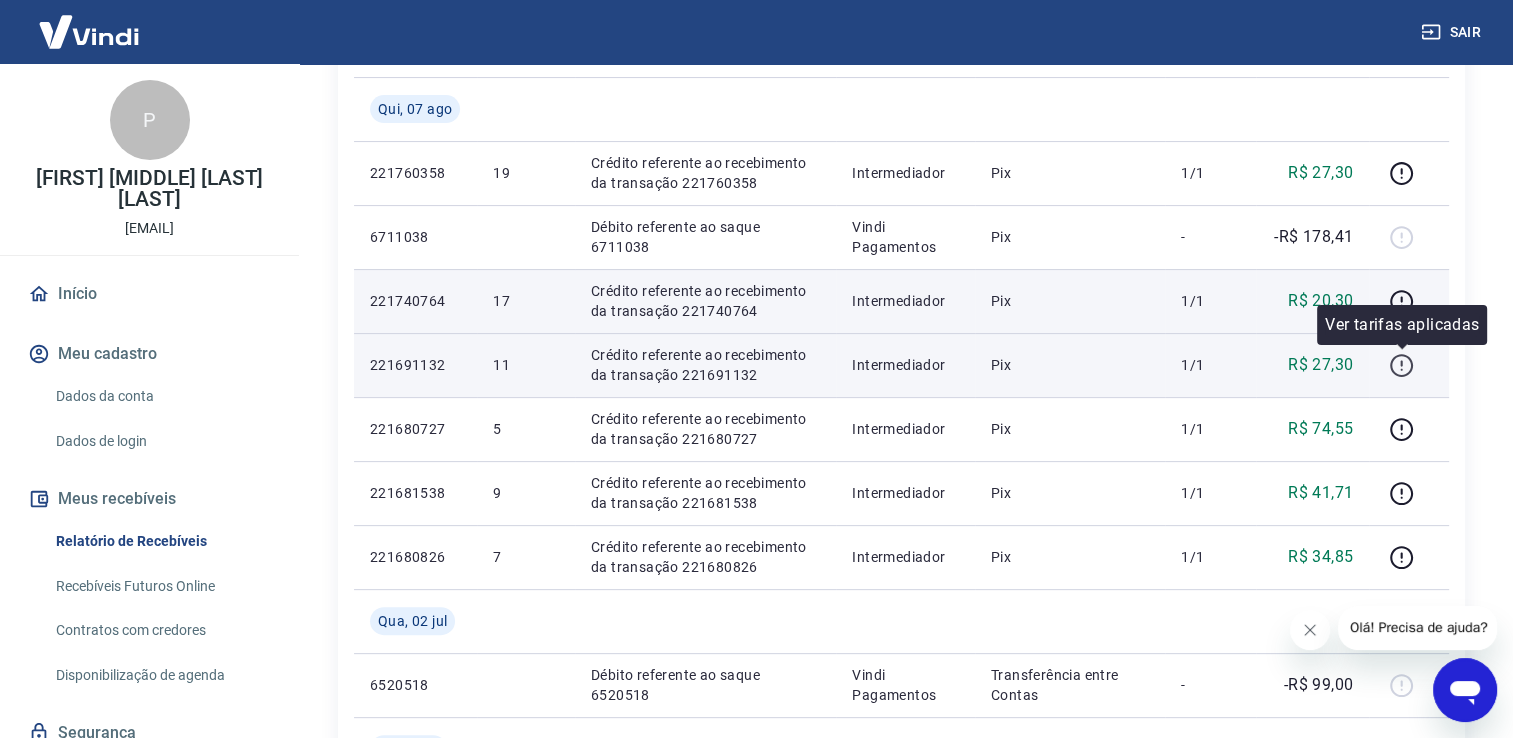 click 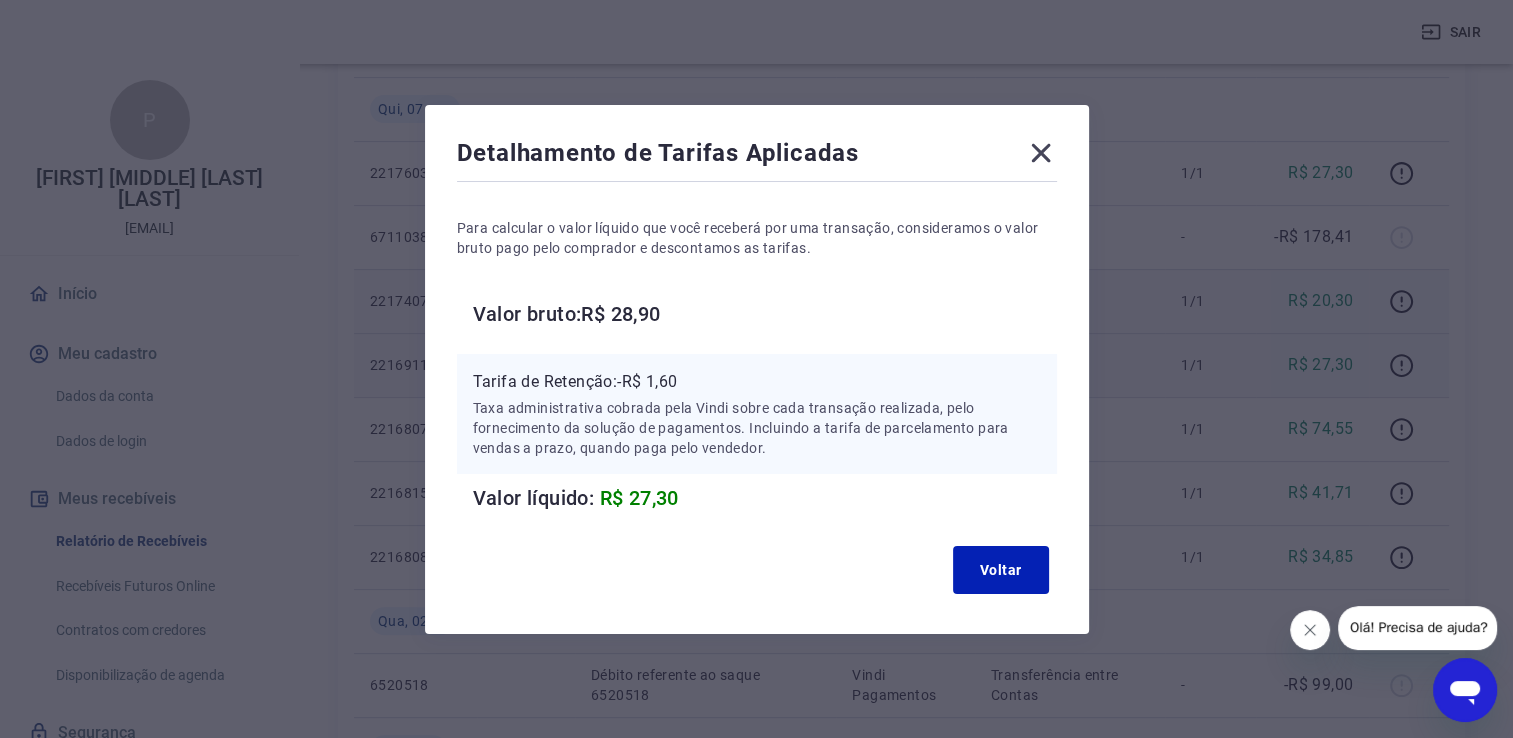 click 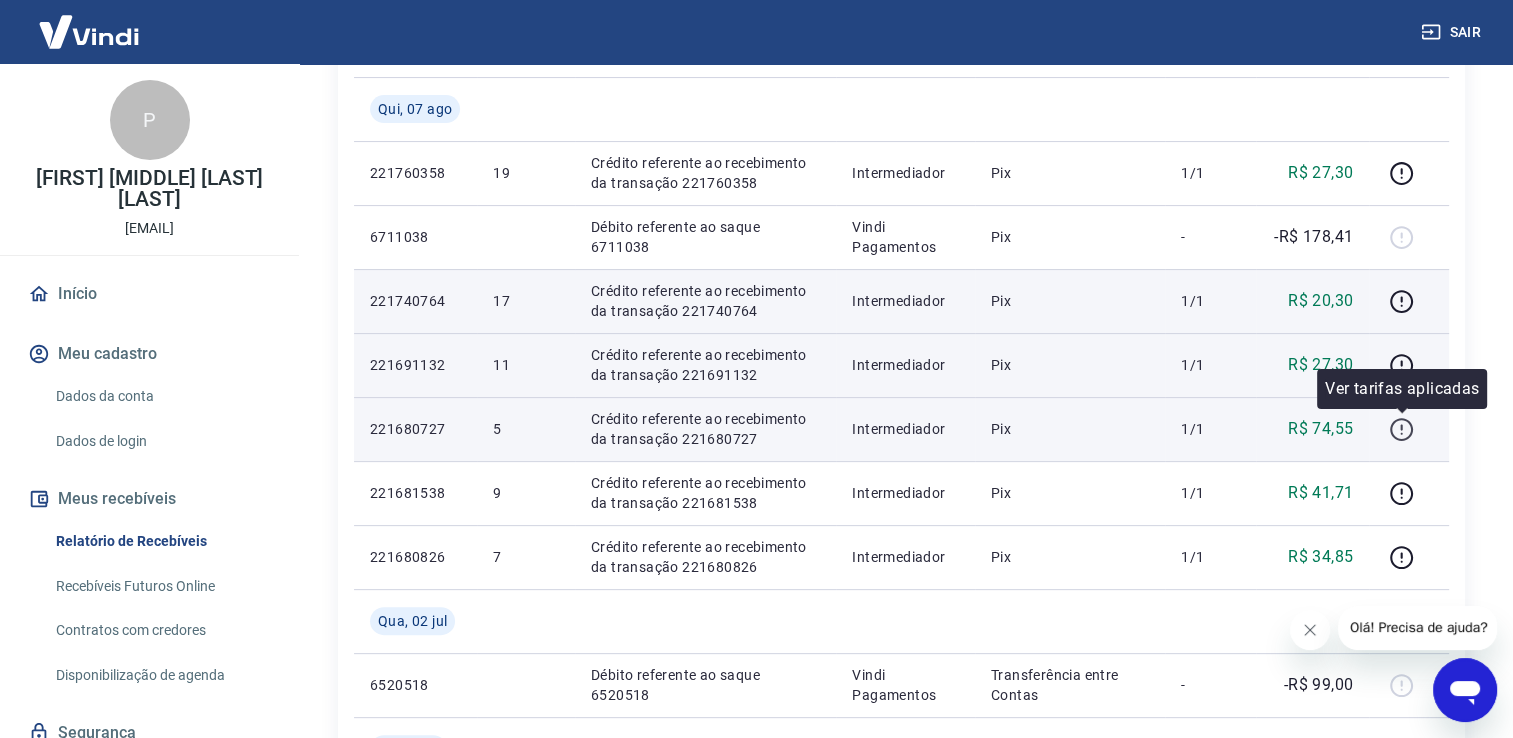 click at bounding box center (1401, 429) 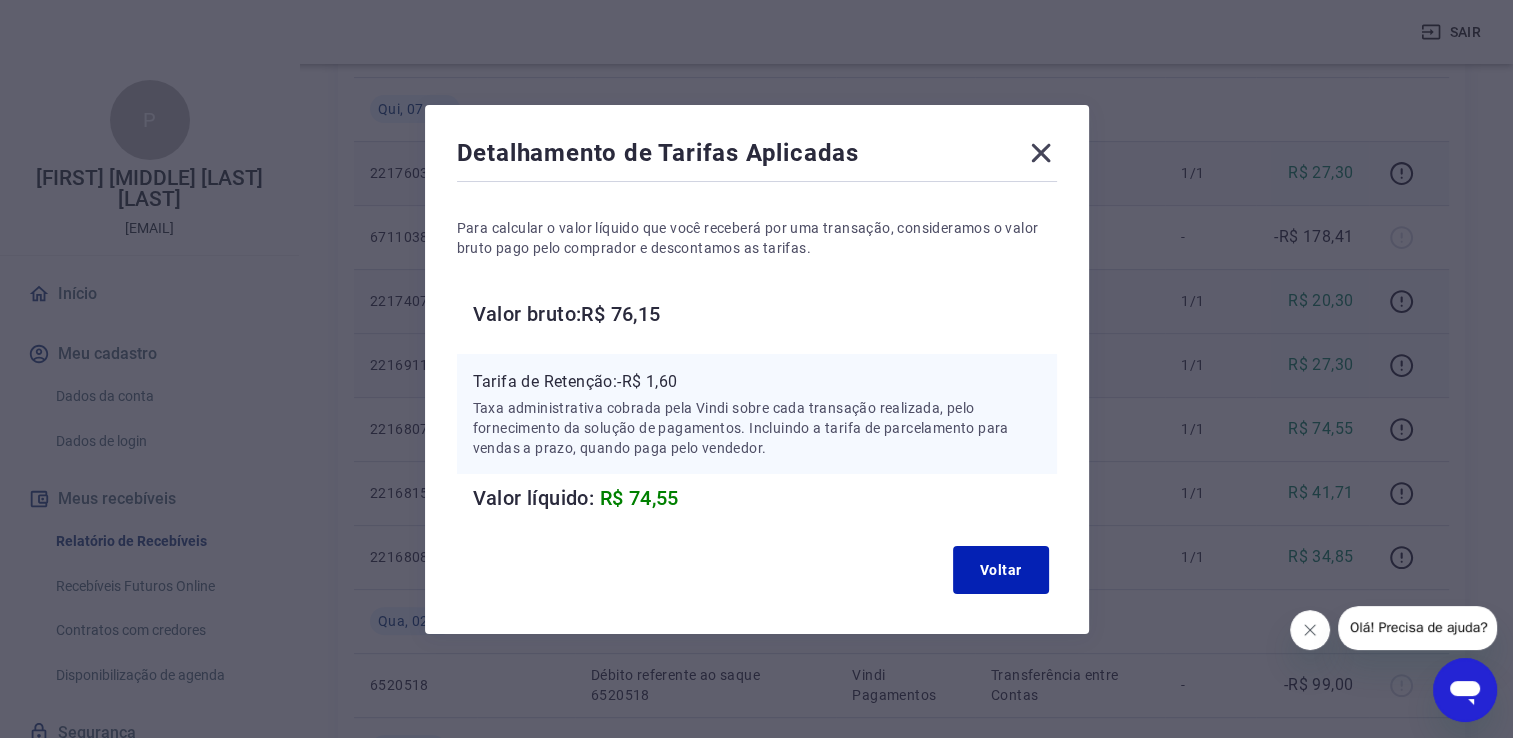 click 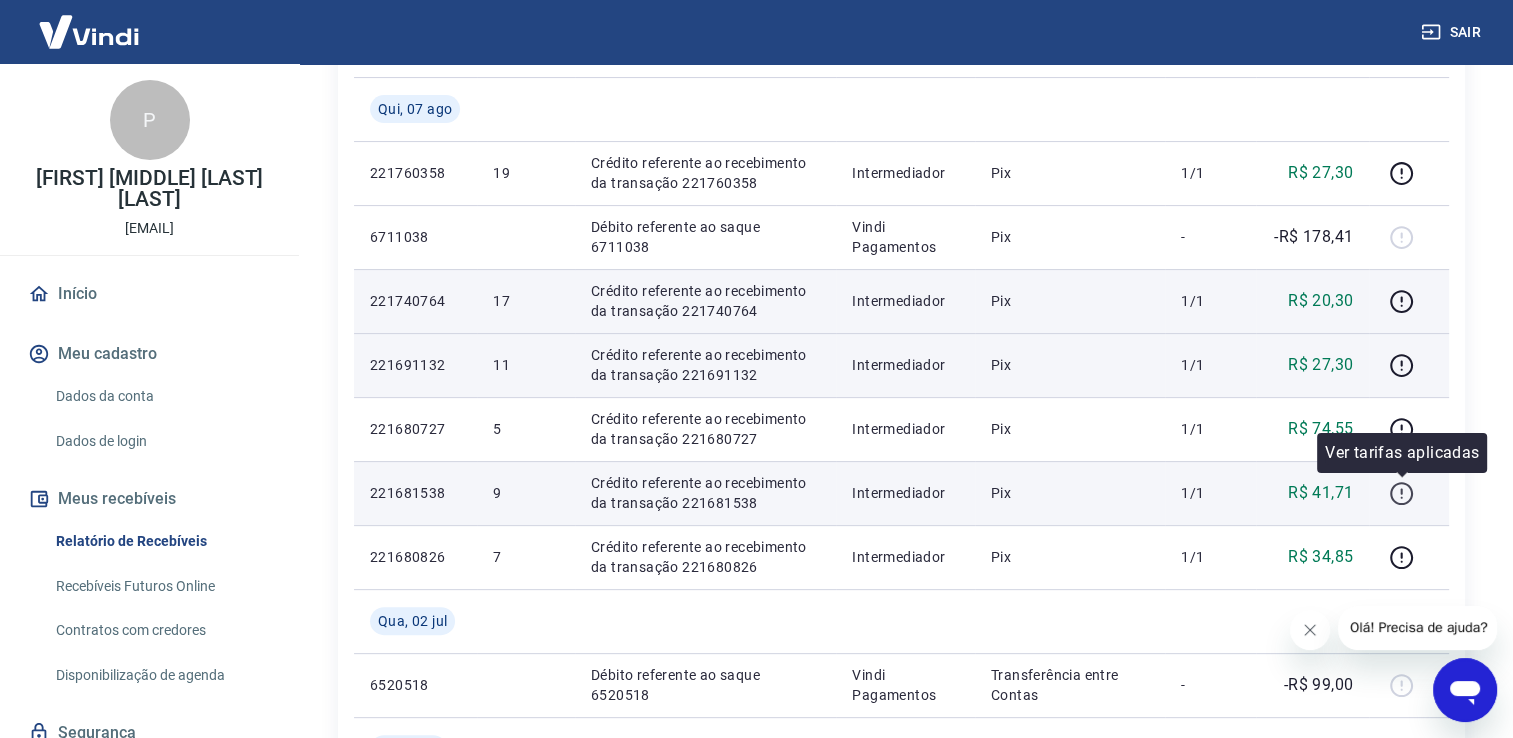 click 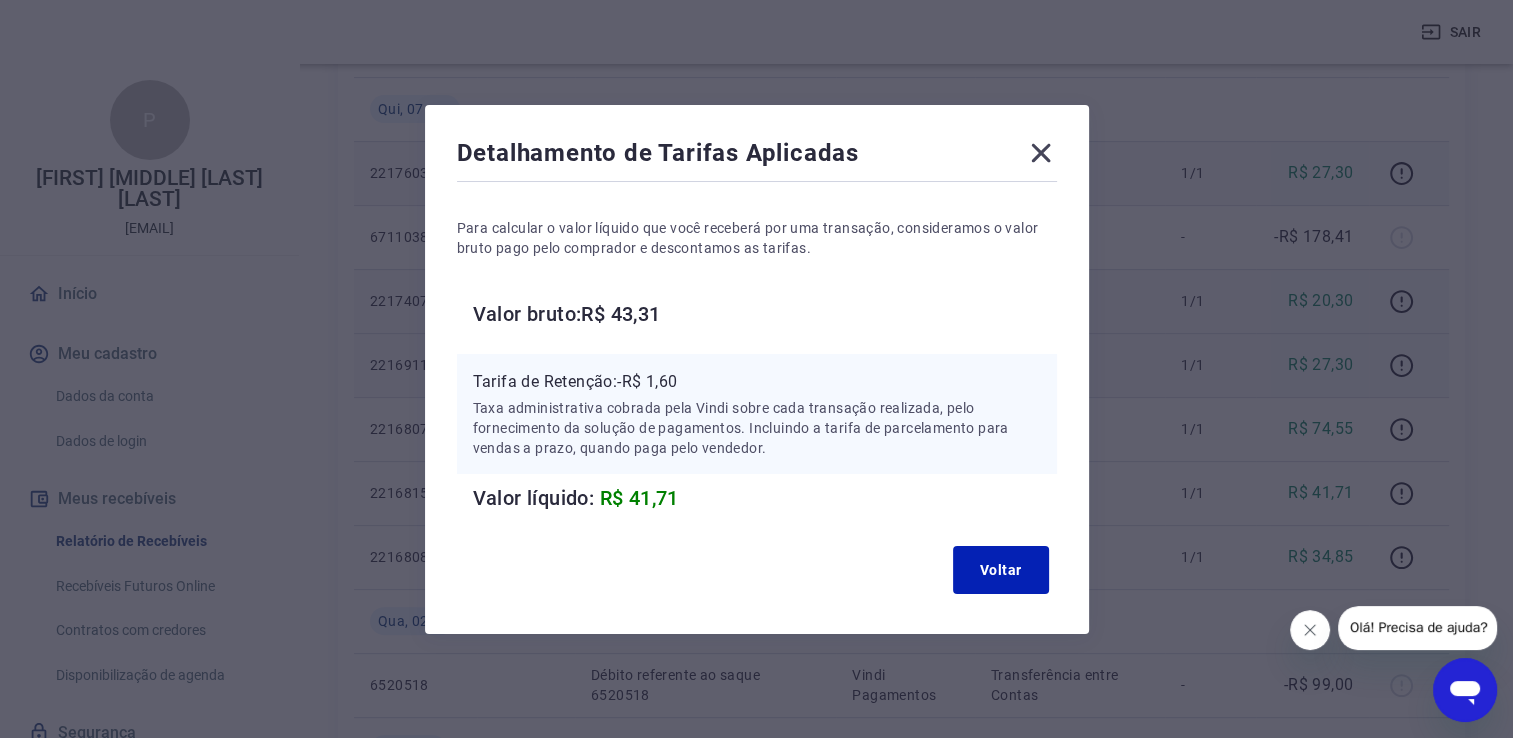 click 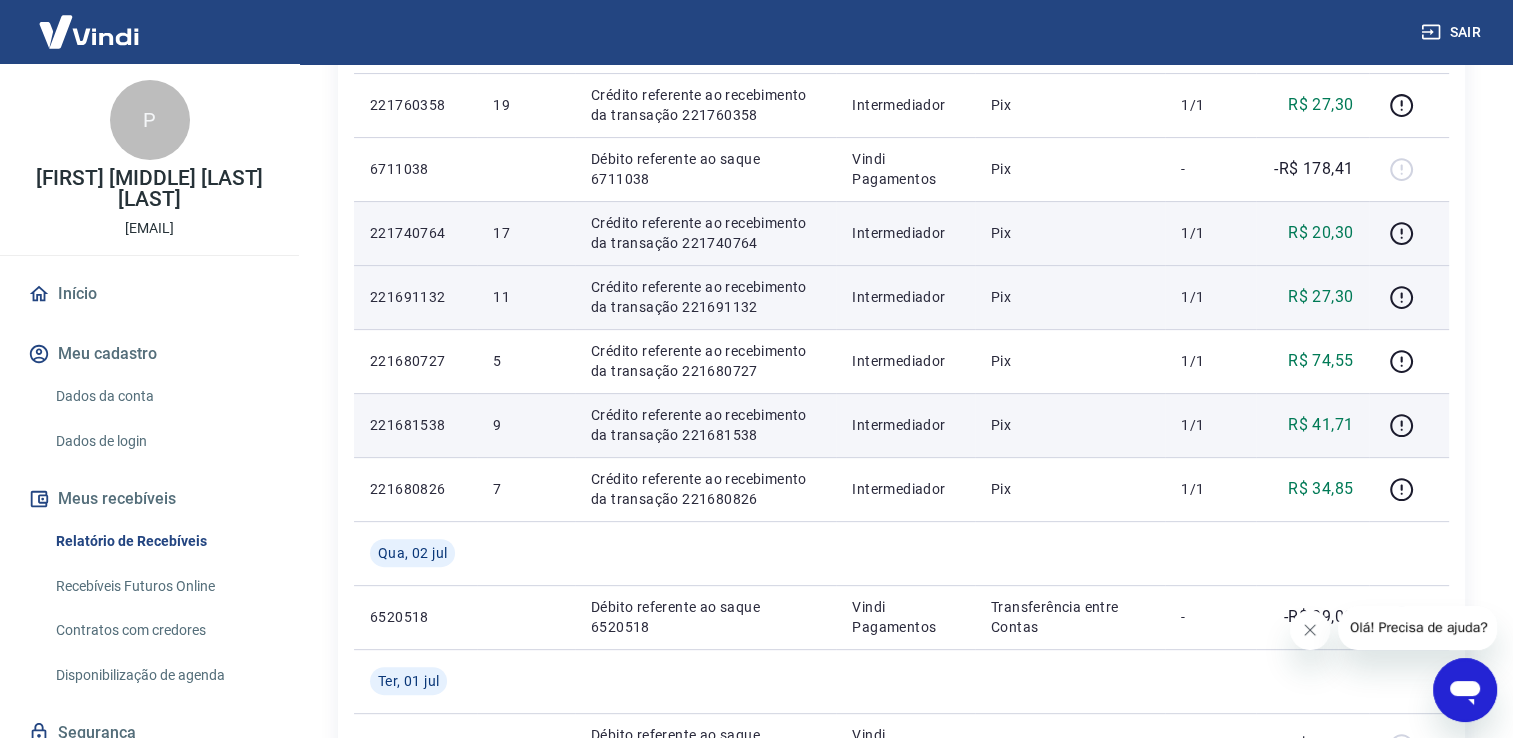 scroll, scrollTop: 530, scrollLeft: 0, axis: vertical 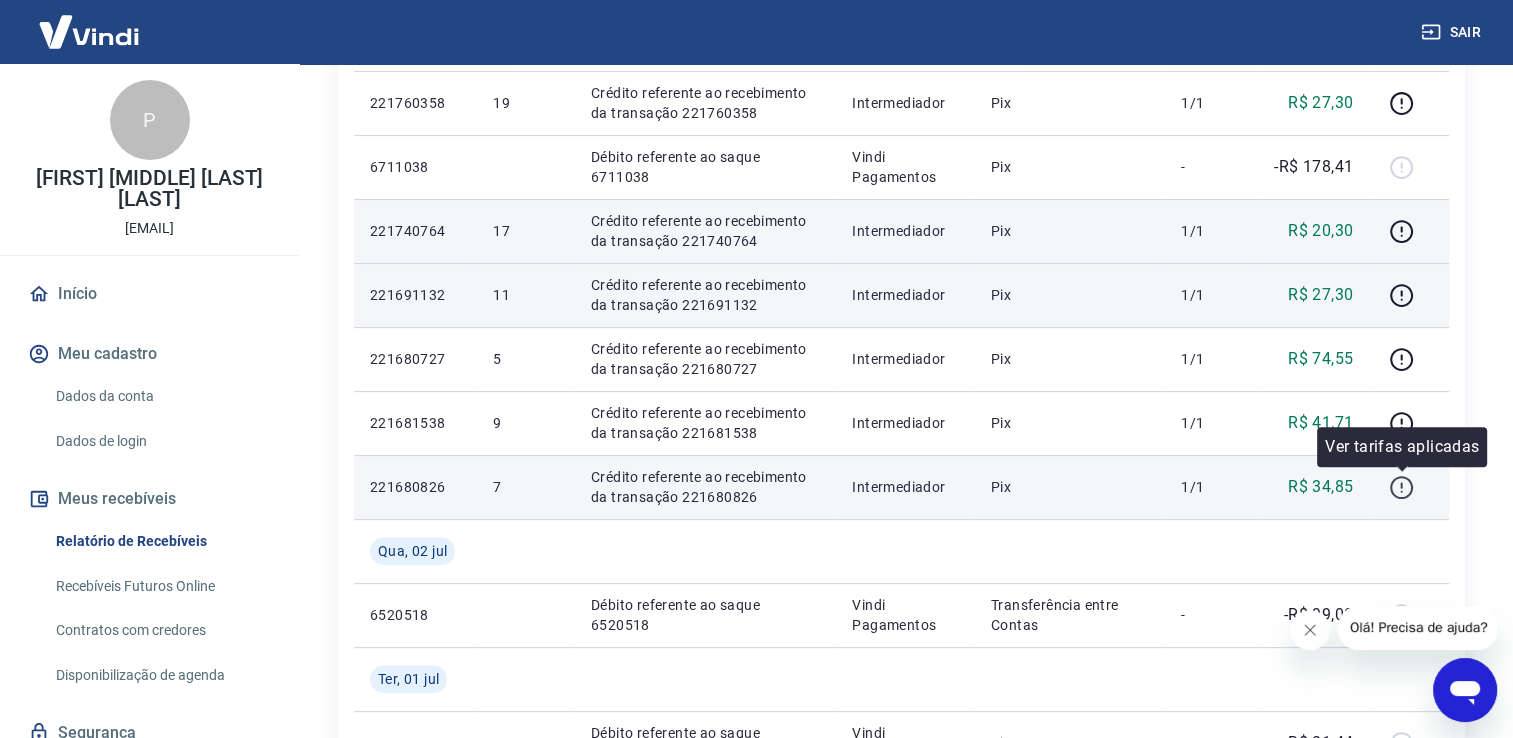 click 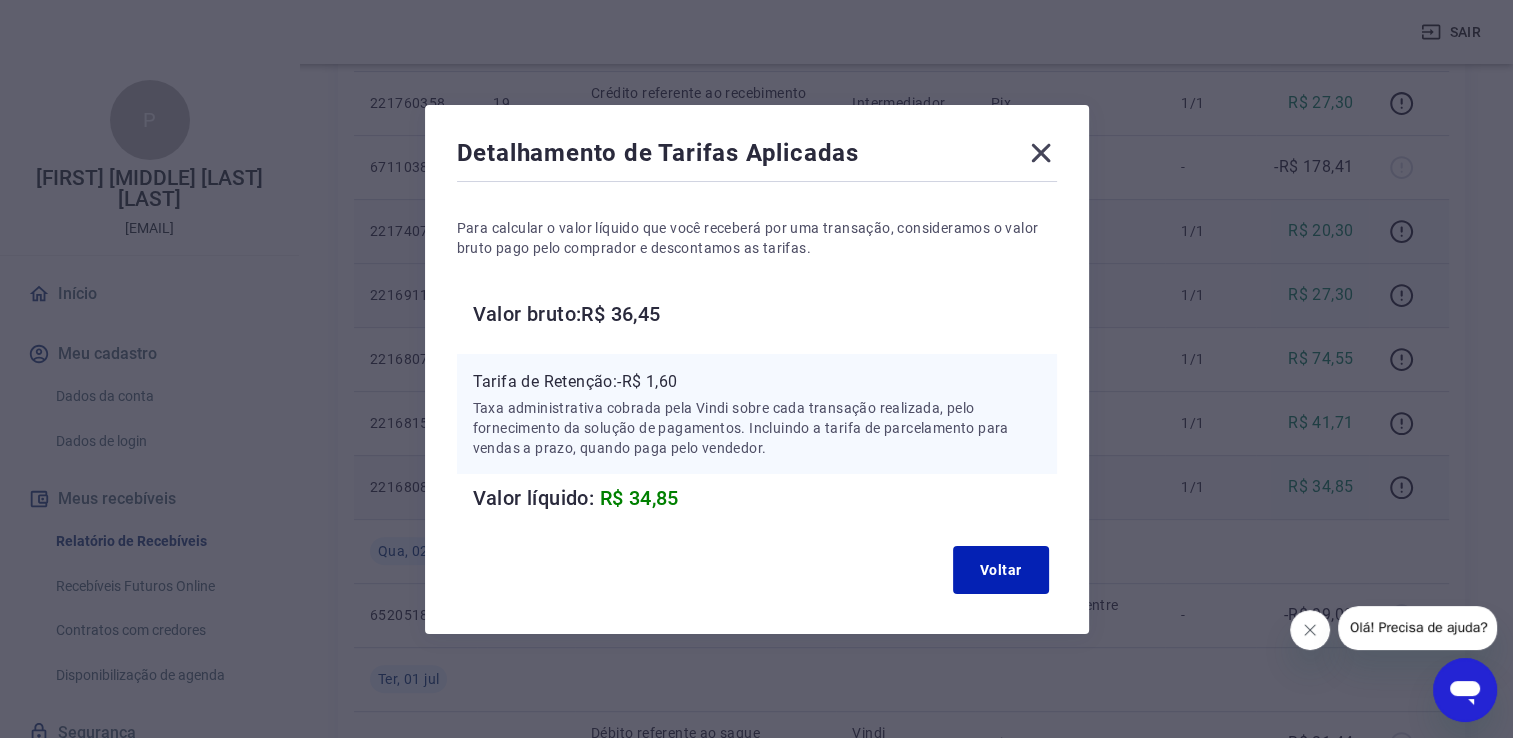 click 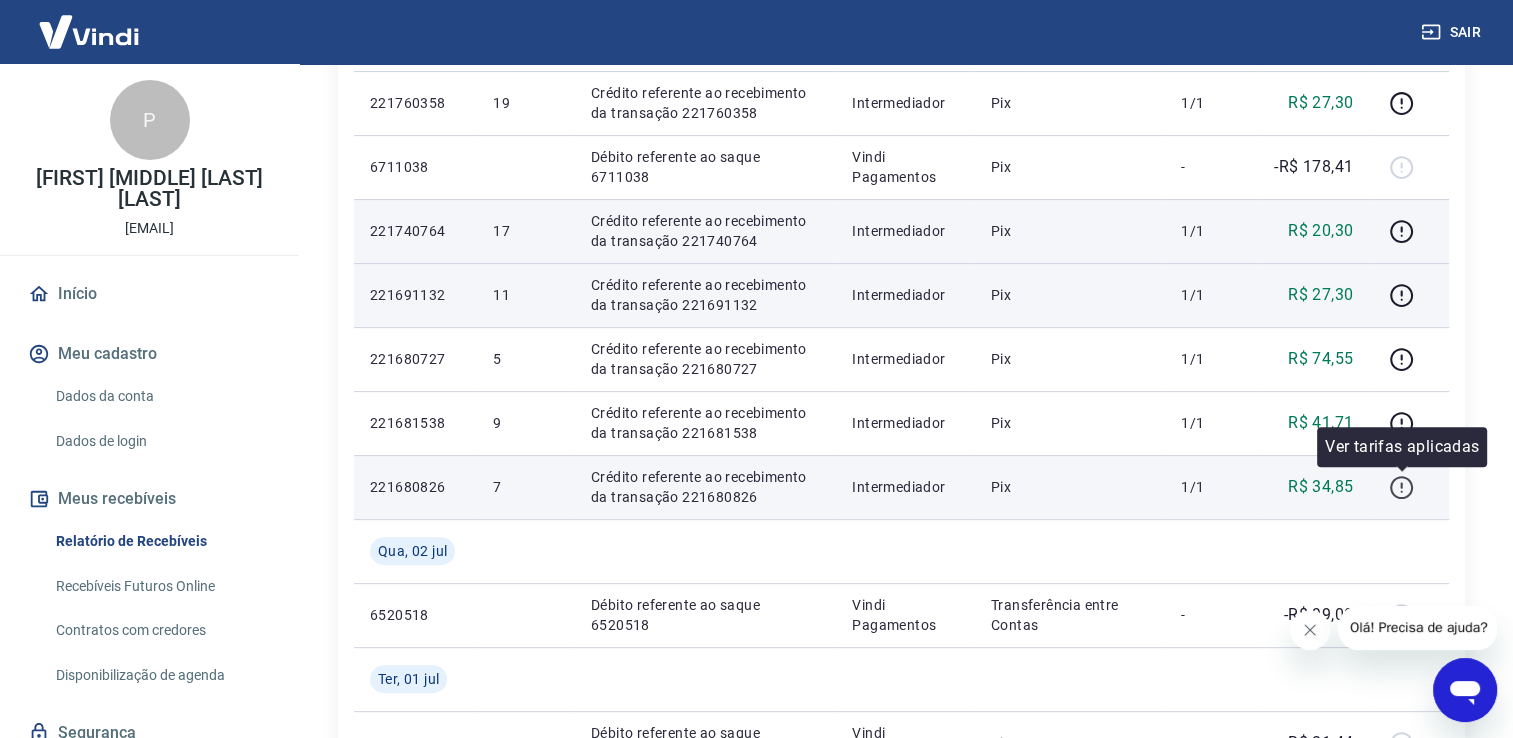 click 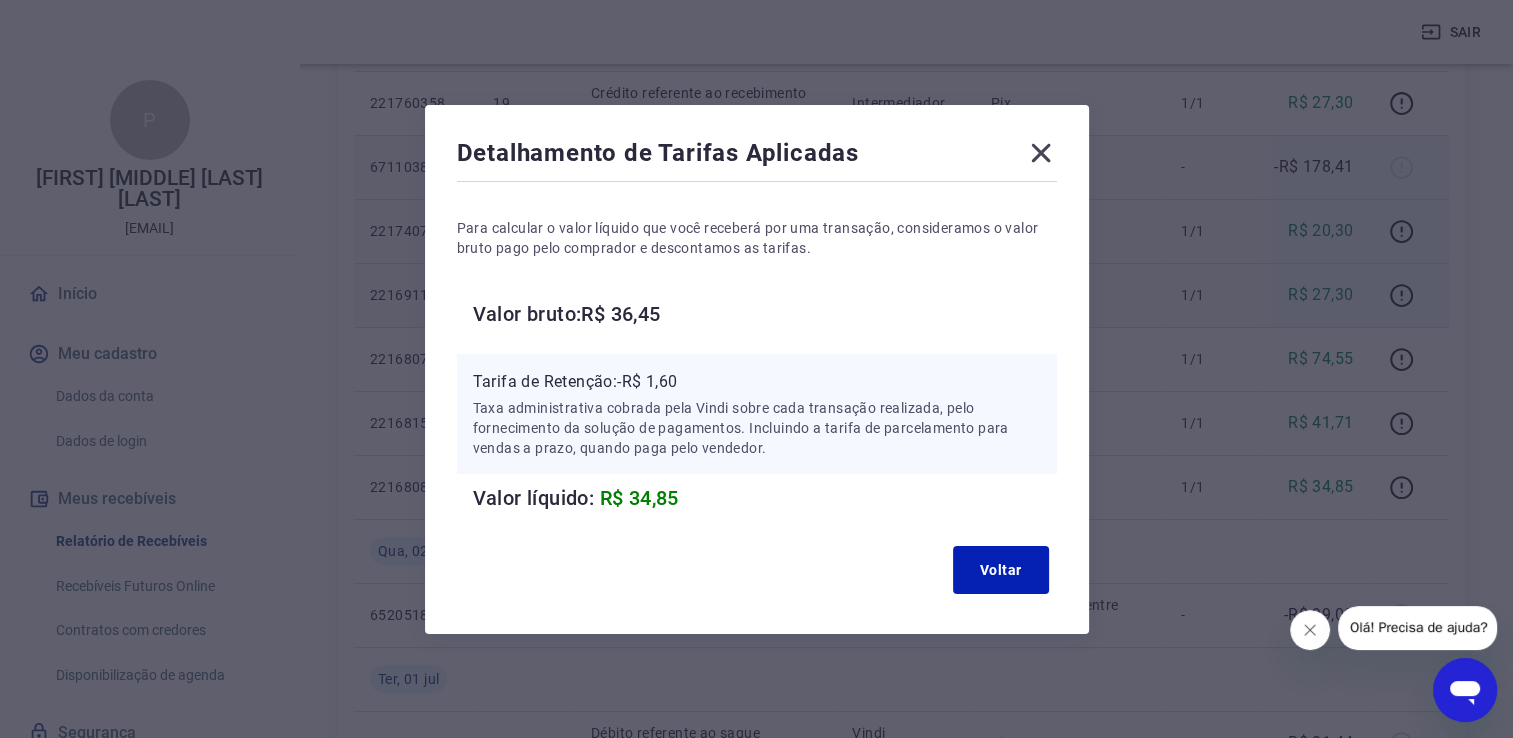 click 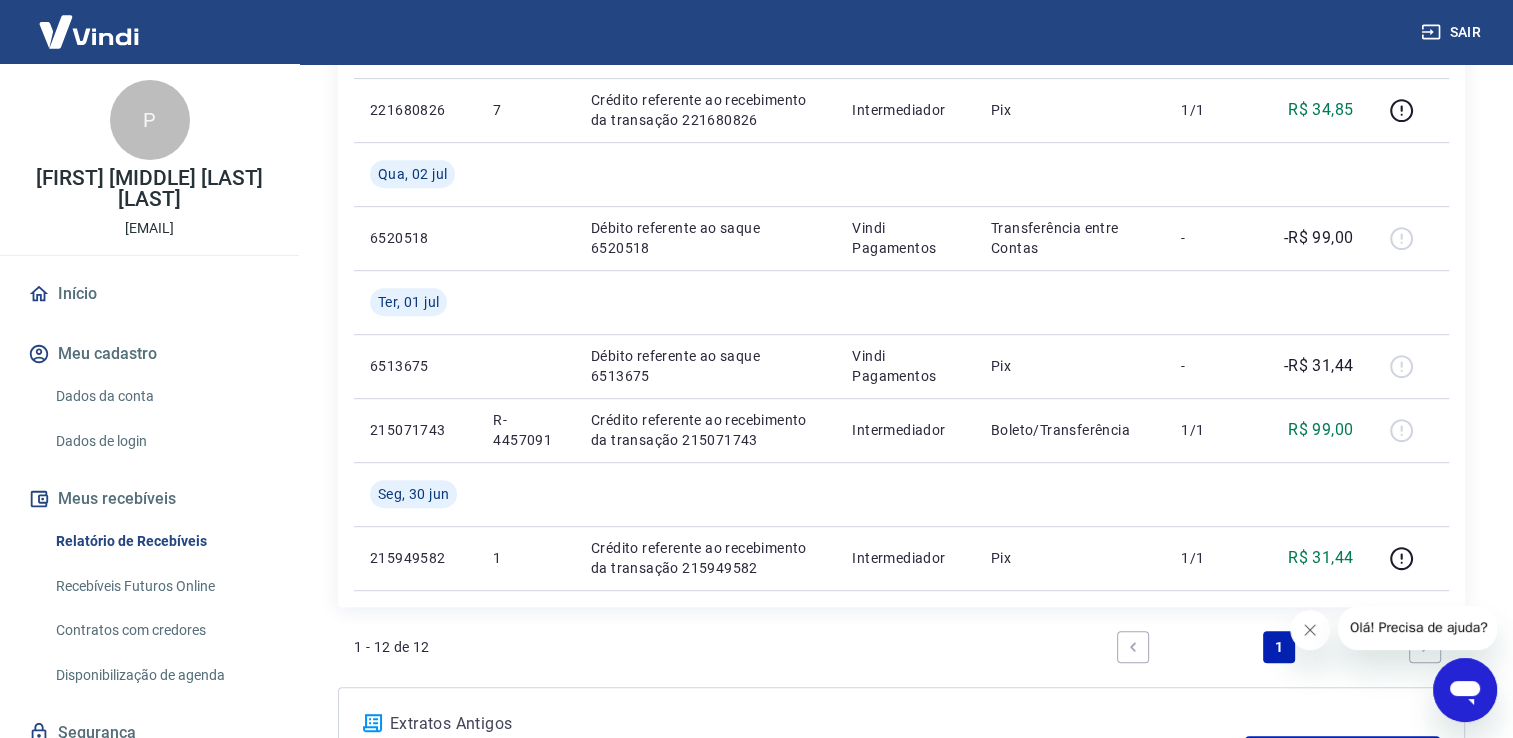 scroll, scrollTop: 909, scrollLeft: 0, axis: vertical 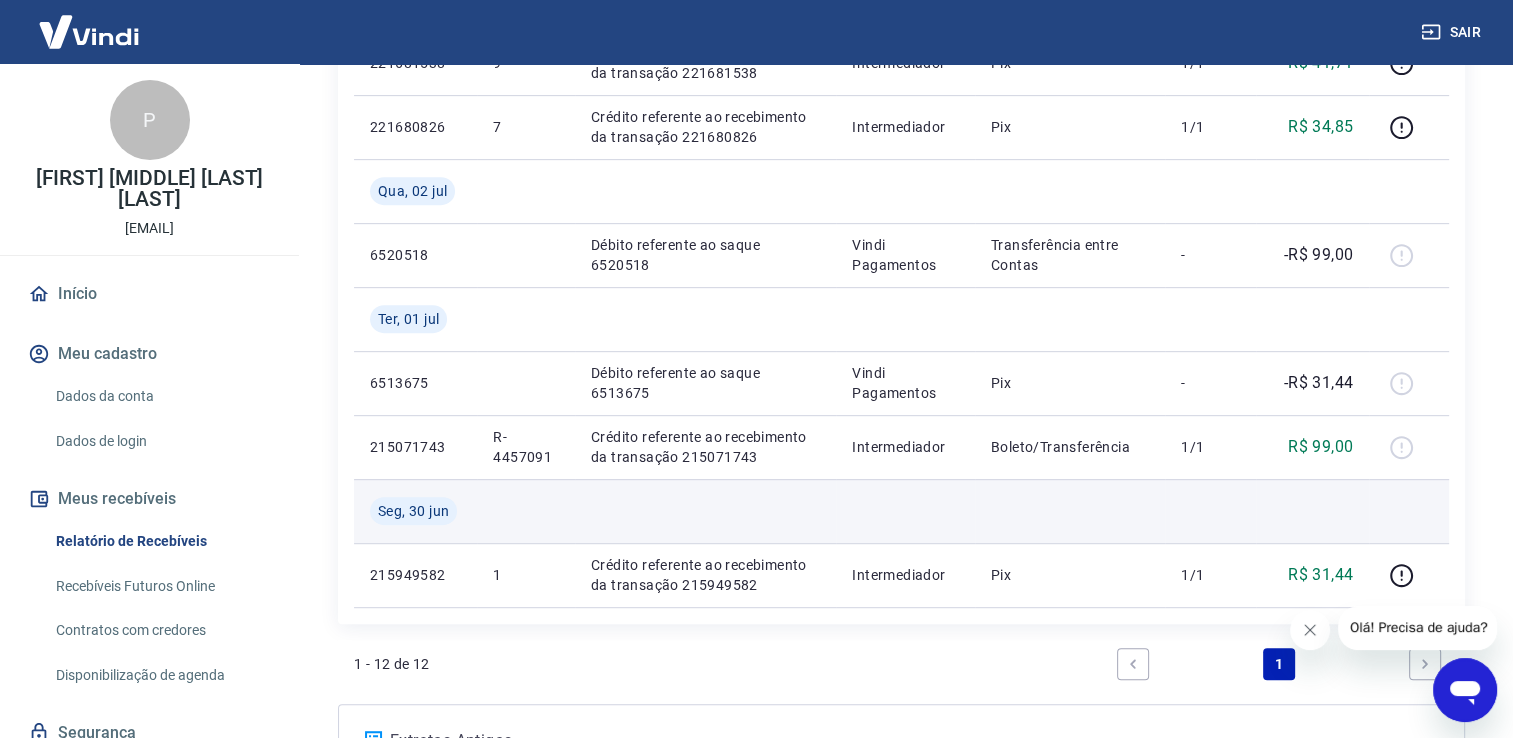 drag, startPoint x: 1110, startPoint y: 456, endPoint x: 1074, endPoint y: 484, distance: 45.607018 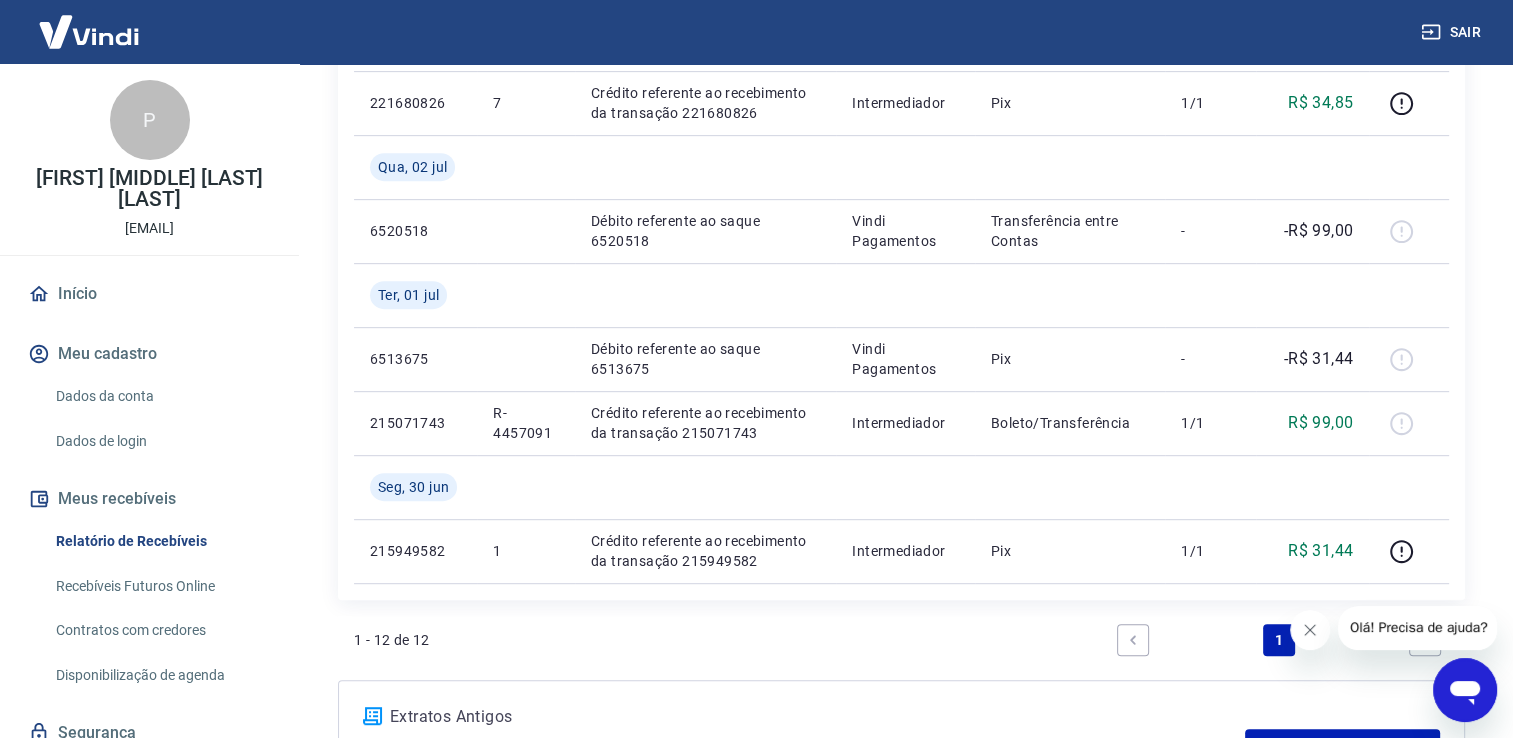 scroll, scrollTop: 916, scrollLeft: 0, axis: vertical 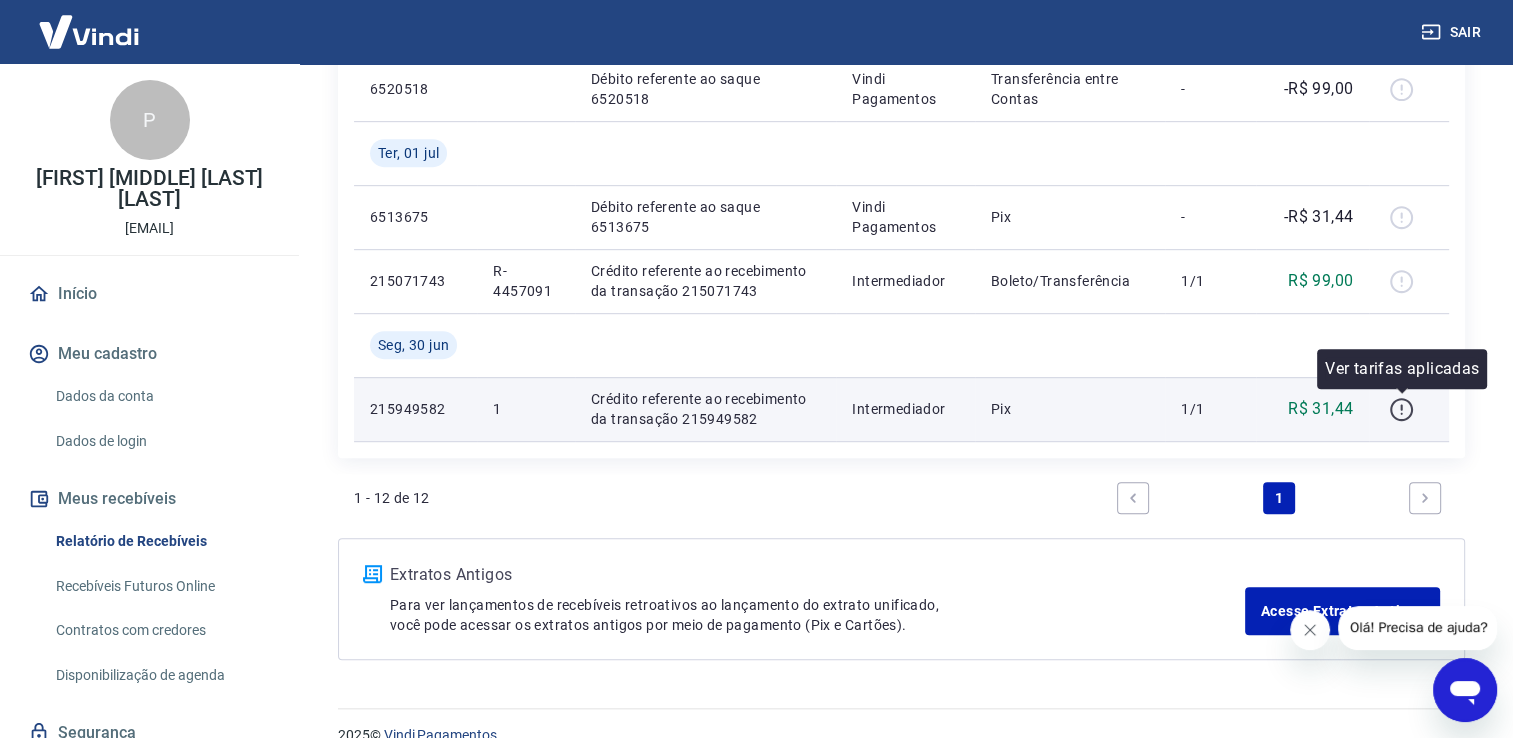 click 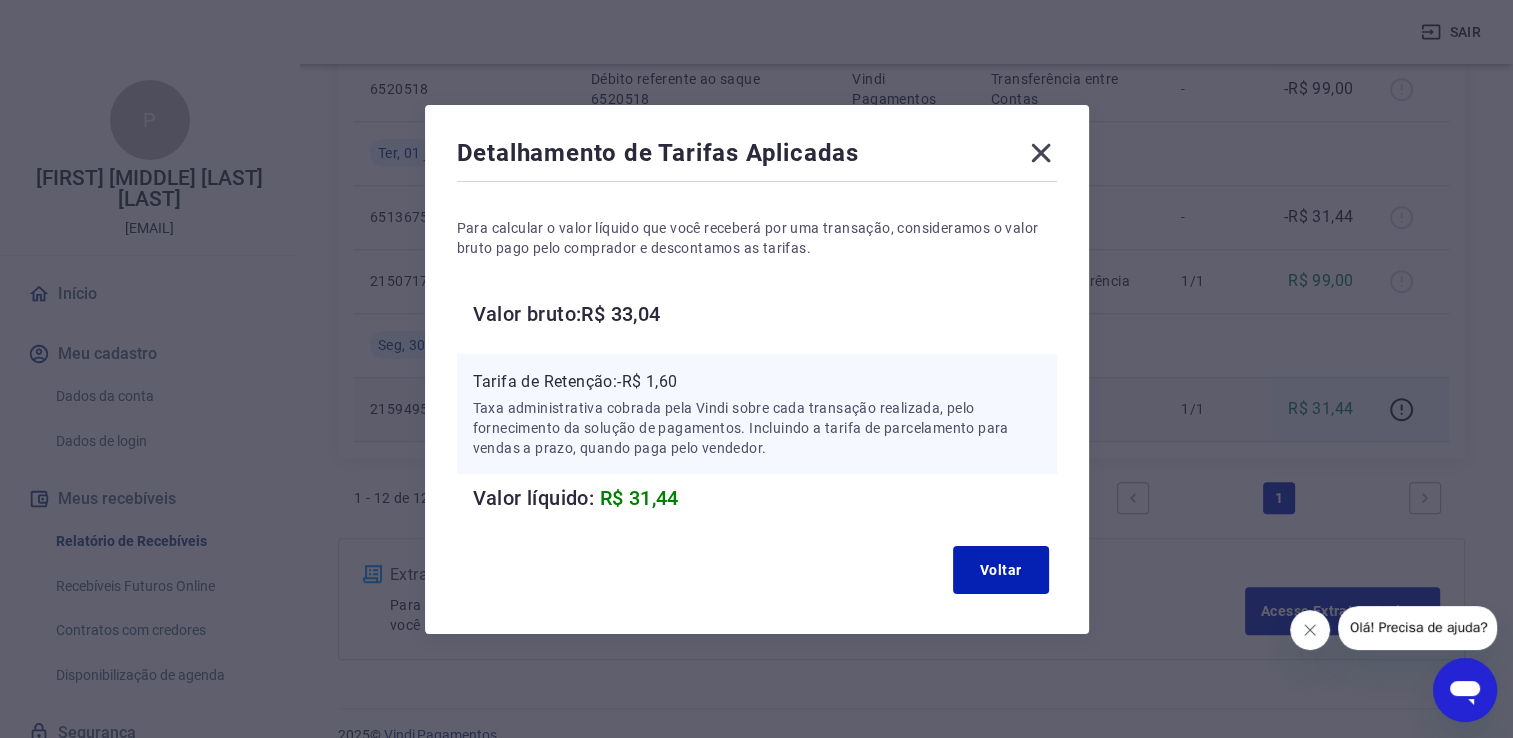 click 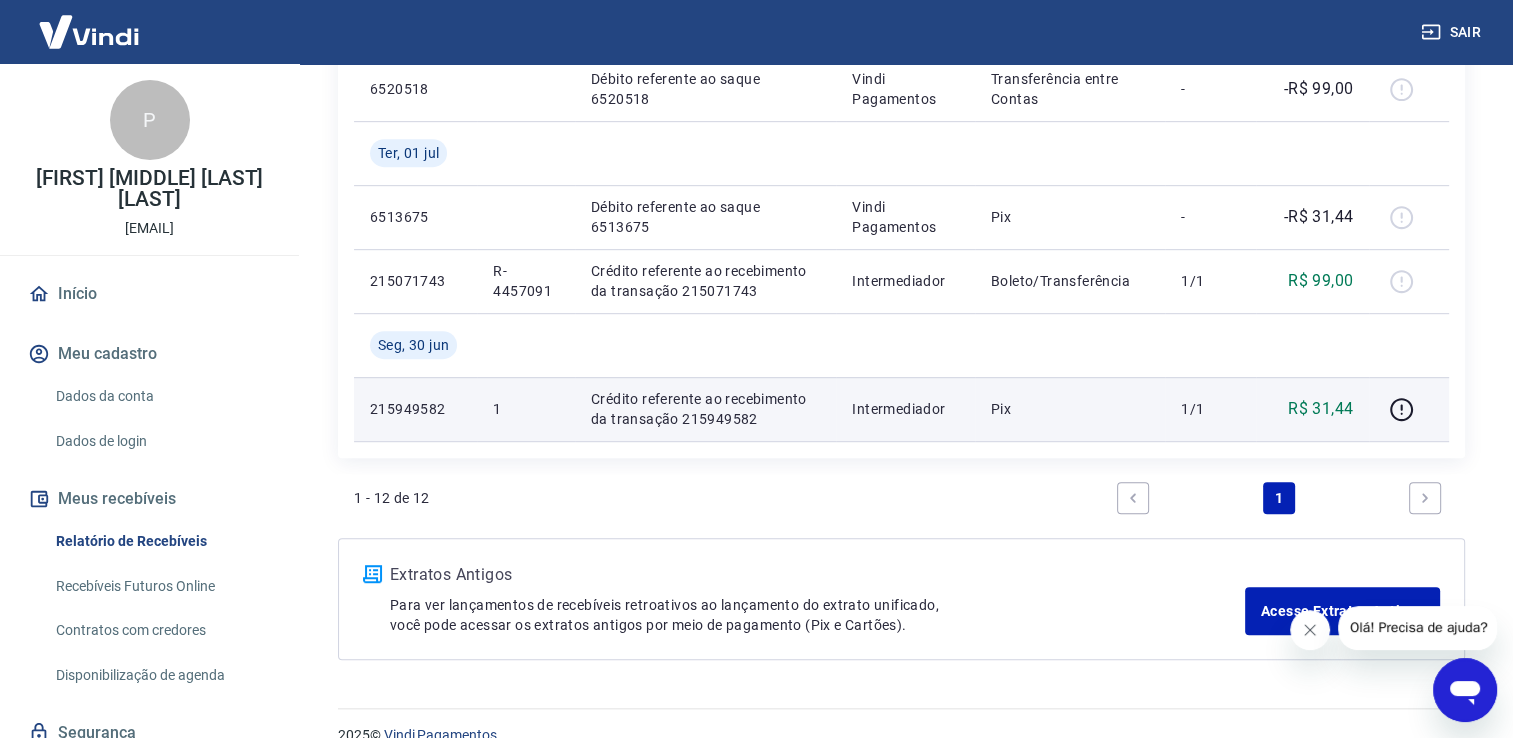 scroll, scrollTop: 1086, scrollLeft: 0, axis: vertical 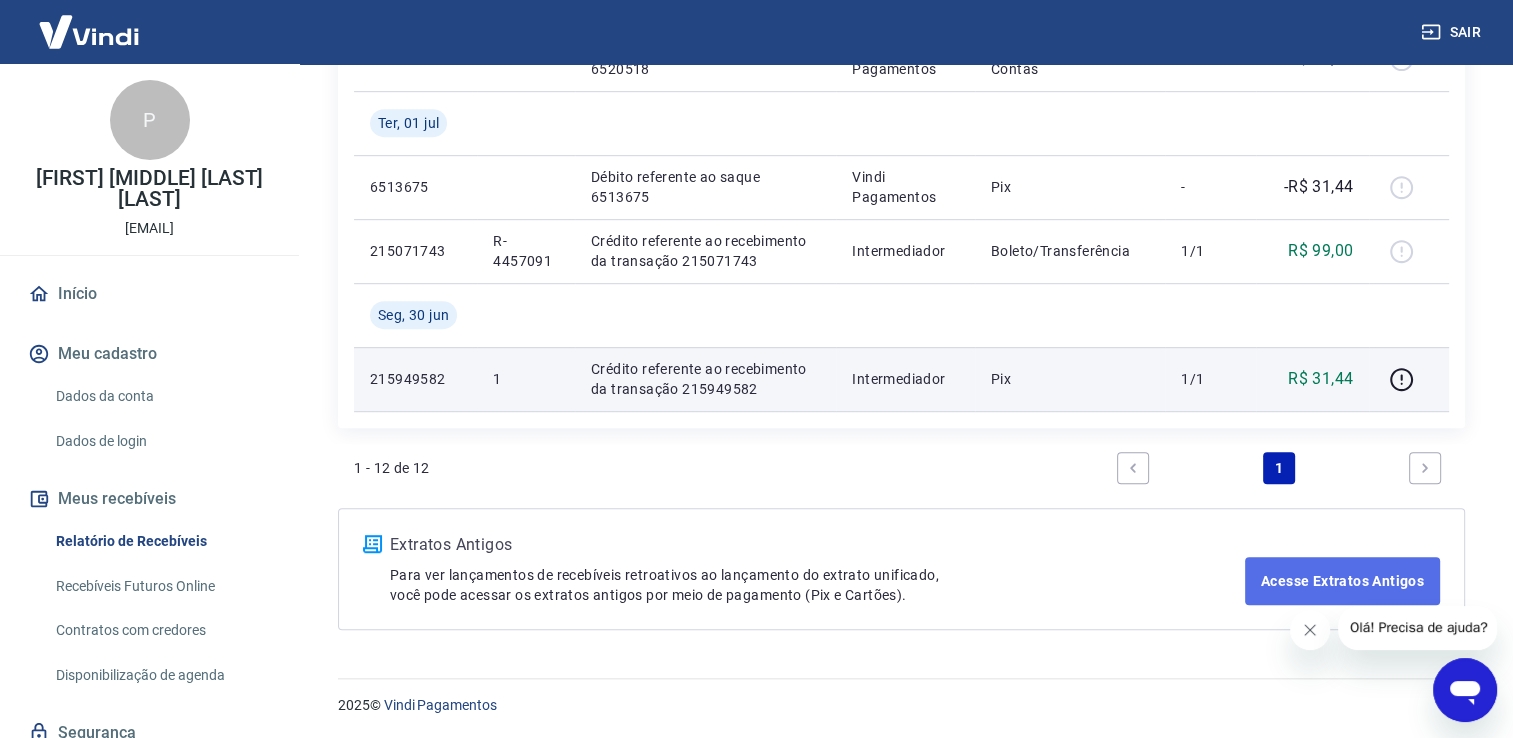 click on "Acesse Extratos Antigos" at bounding box center [1342, 581] 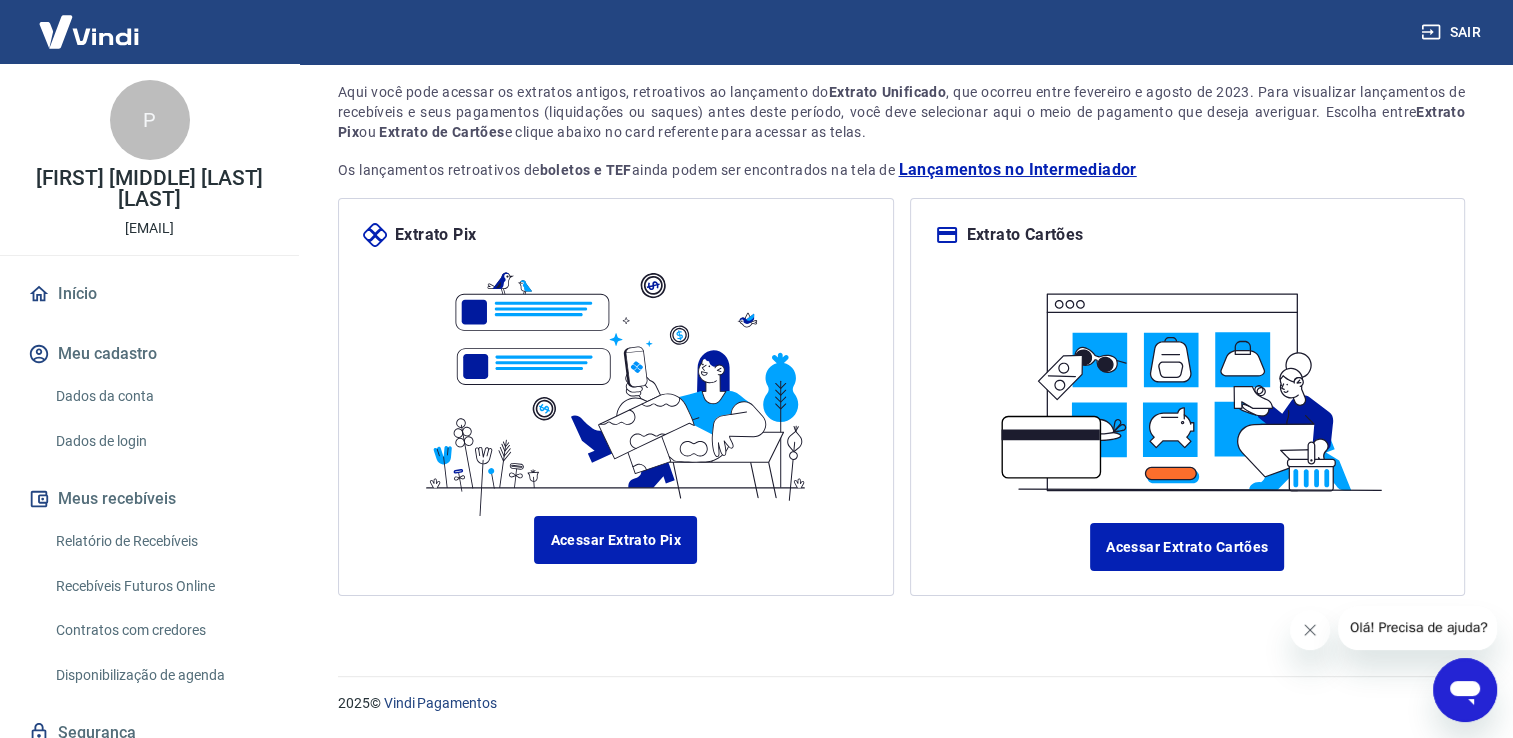 scroll, scrollTop: 0, scrollLeft: 0, axis: both 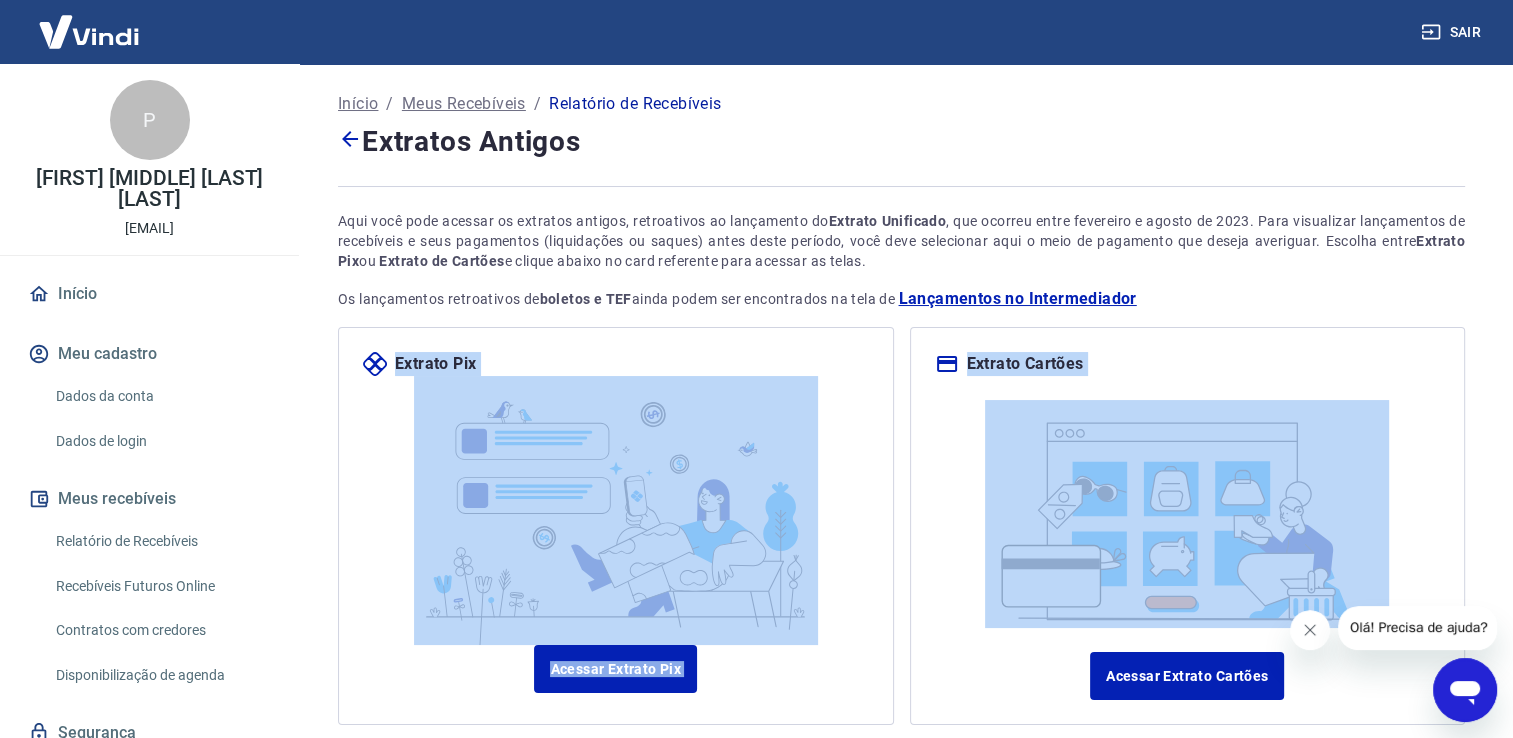drag, startPoint x: 1512, startPoint y: 318, endPoint x: 1520, endPoint y: 460, distance: 142.22517 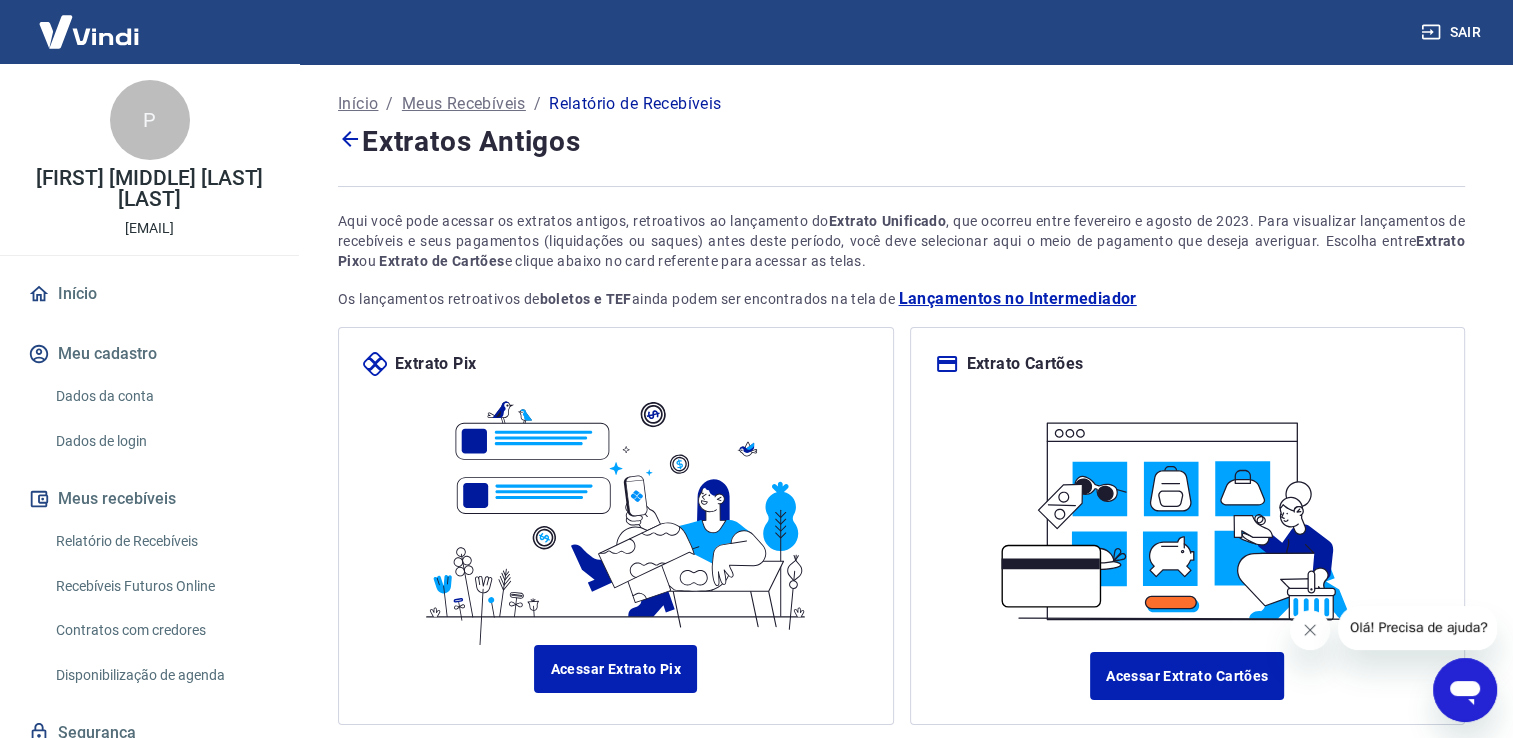 click on "Início   /   Meus Recebíveis   /  Relatório de Recebíveis  Extratos Antigos Aqui você pode acessar os extratos antigos, retroativos ao lançamento do  Extrato Unificado , que ocorreu entre fevereiro e agosto de 2023. Para visualizar lançamentos de recebíveis e seus pagamentos (liquidações ou saques) antes deste período, você deve selecionar aqui o meio de pagamento que deseja averiguar. Escolha entre  Extrato Pix  ou   Extrato de Cartões  e clique abaixo no card referente para acessar as telas. Os lançamentos retroativos de  boletos e TEF  ainda podem ser encontrados na tela de   Lançamentos no Intermediador   Extrato Pix Acessar Extrato Pix   Extrato Cartões Acessar Extrato Cartões" at bounding box center (901, 422) 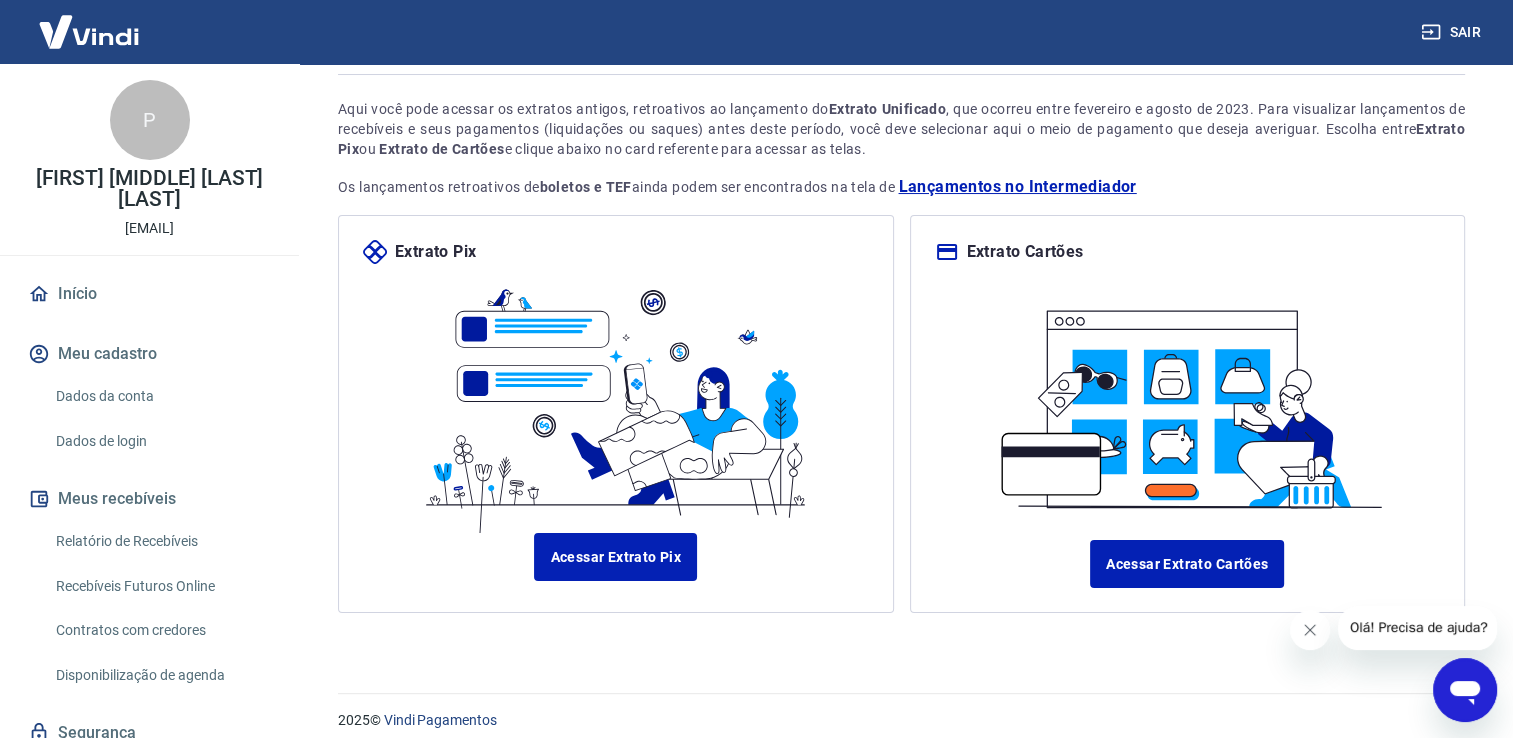 scroll, scrollTop: 117, scrollLeft: 0, axis: vertical 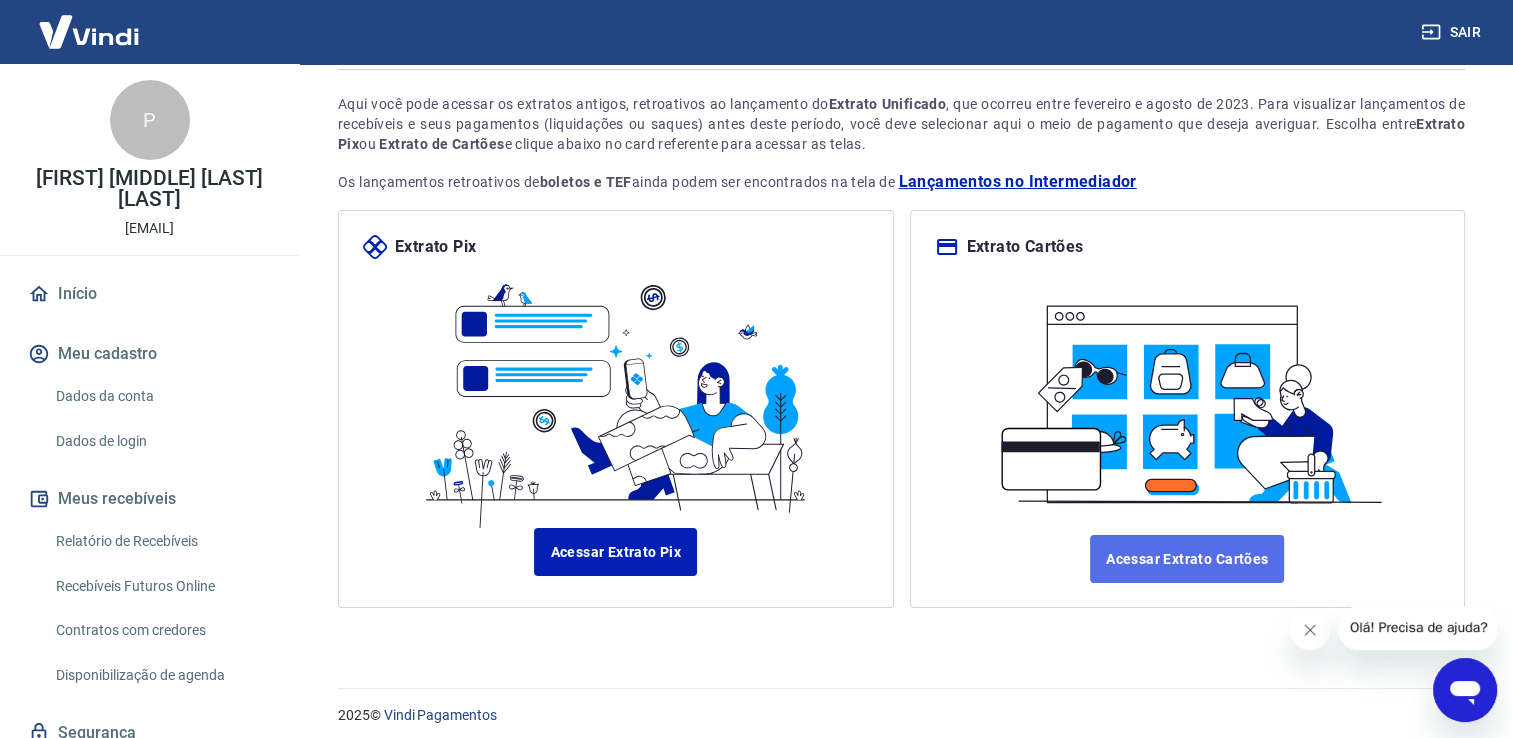 click on "Acessar Extrato Cartões" at bounding box center (1187, 559) 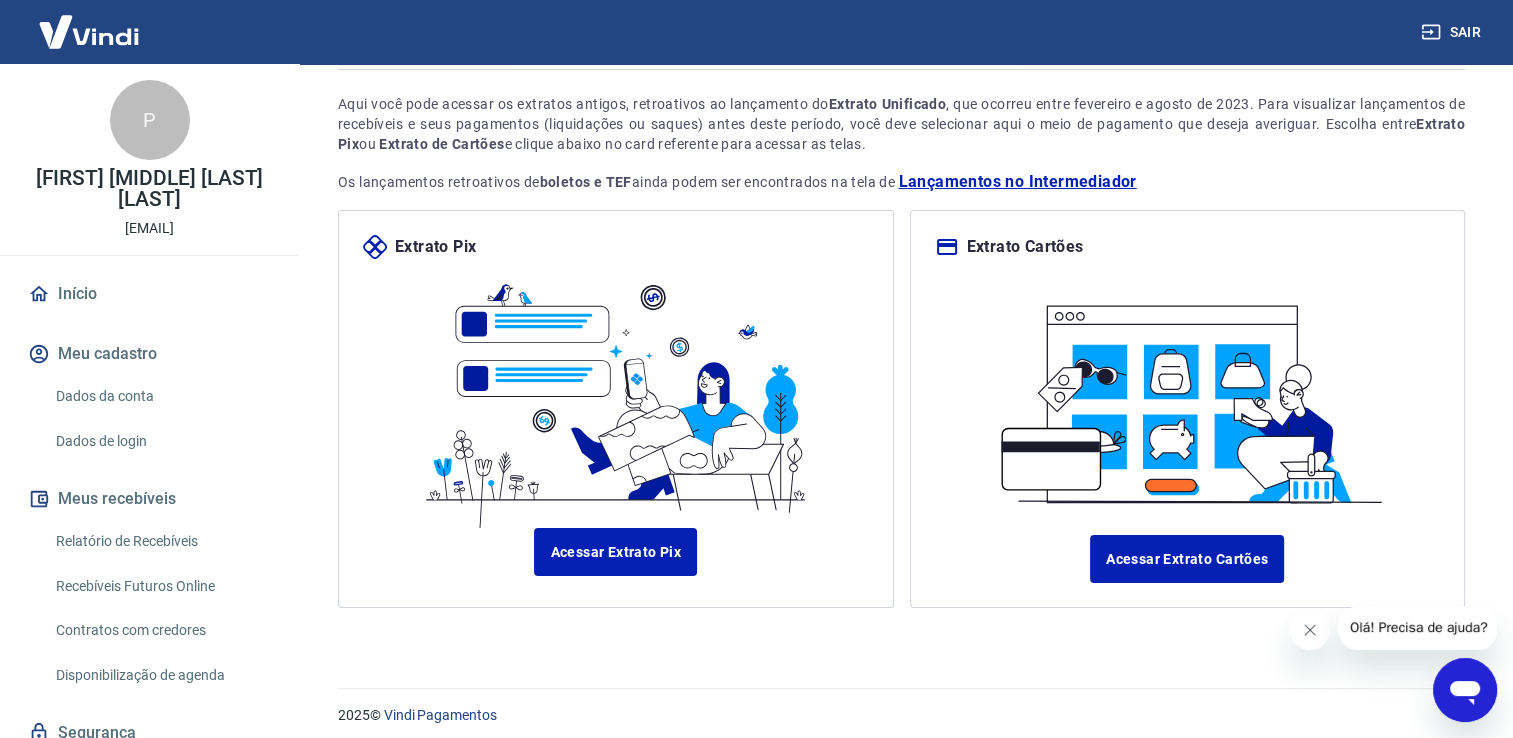 click on "Relatório de Recebíveis" at bounding box center (161, 541) 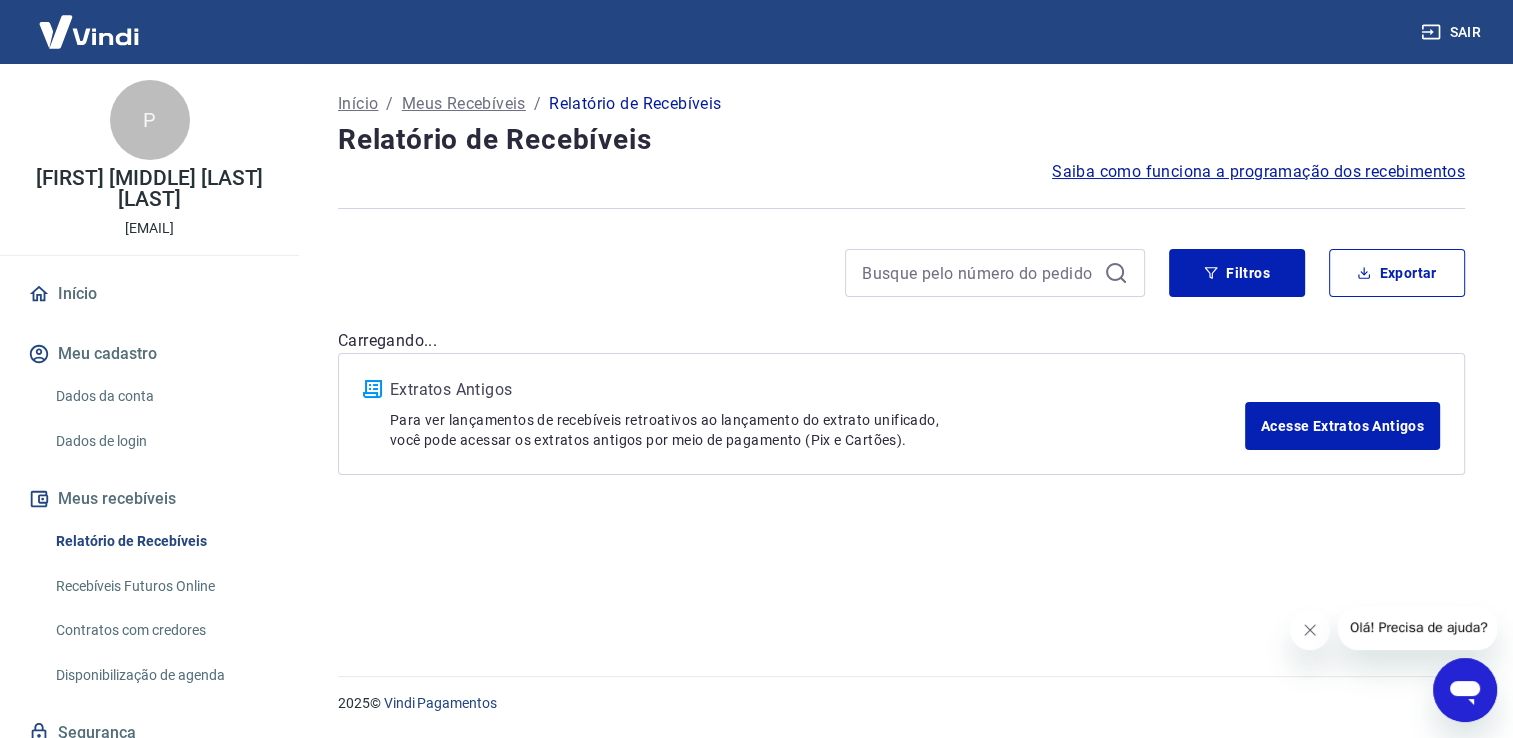 scroll, scrollTop: 0, scrollLeft: 0, axis: both 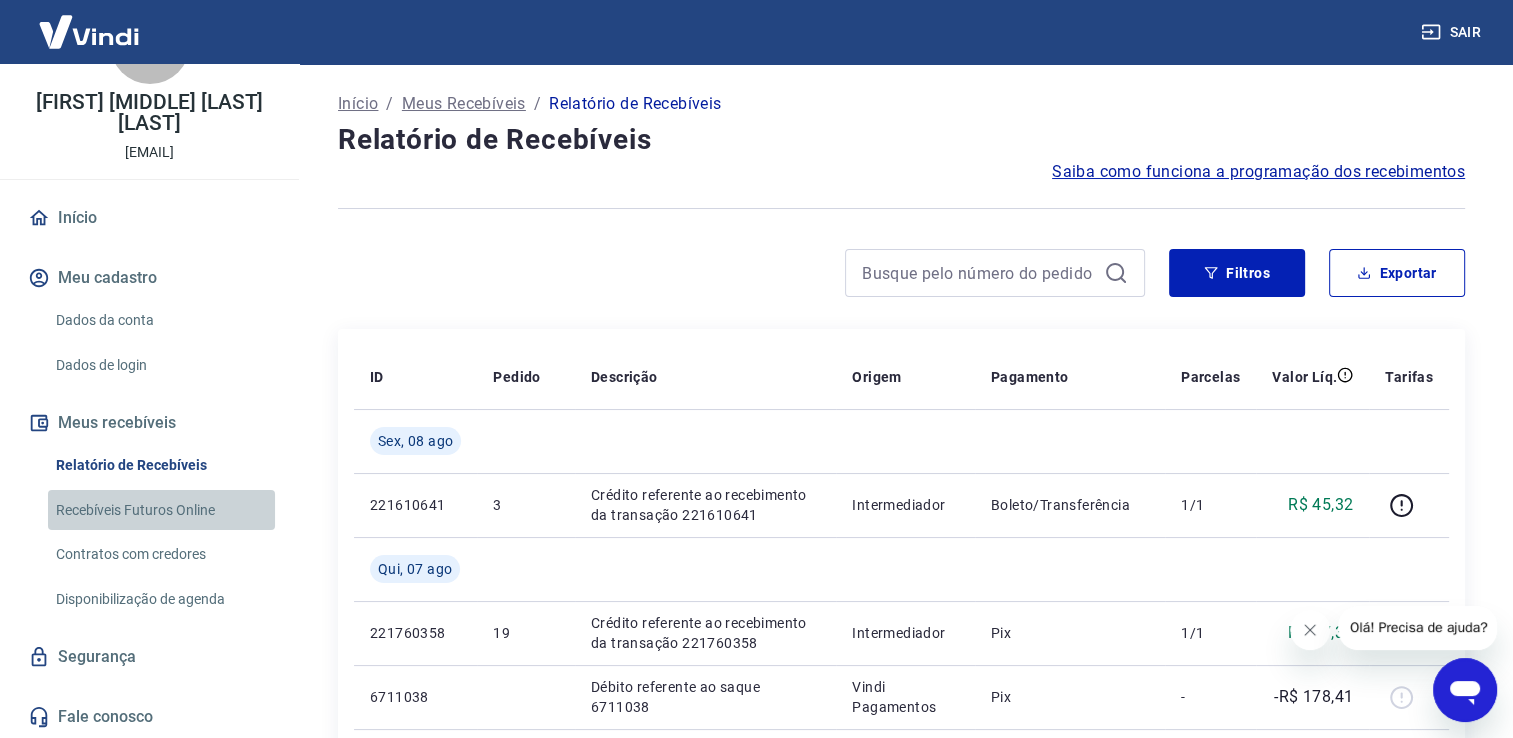 click on "Recebíveis Futuros Online" at bounding box center [161, 510] 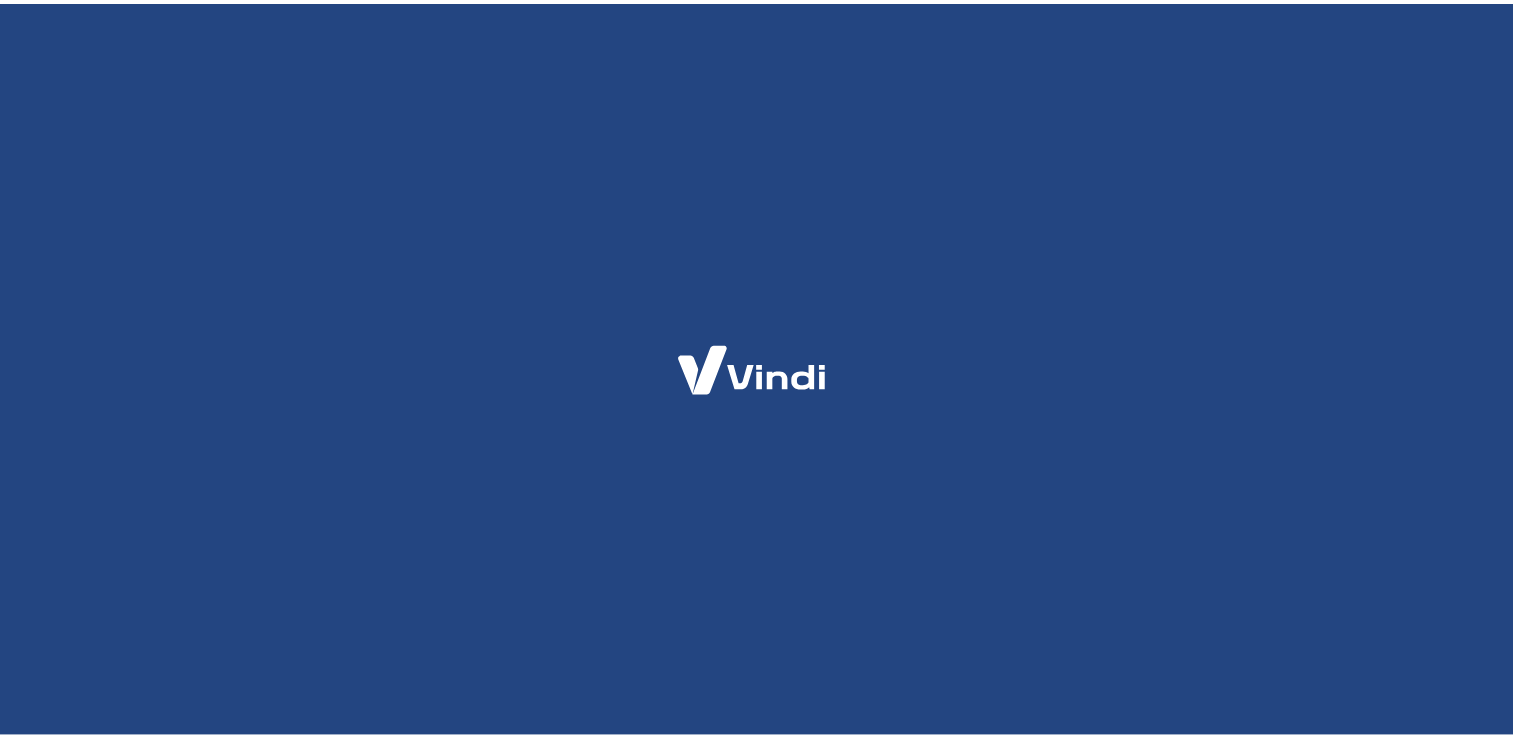 scroll, scrollTop: 0, scrollLeft: 0, axis: both 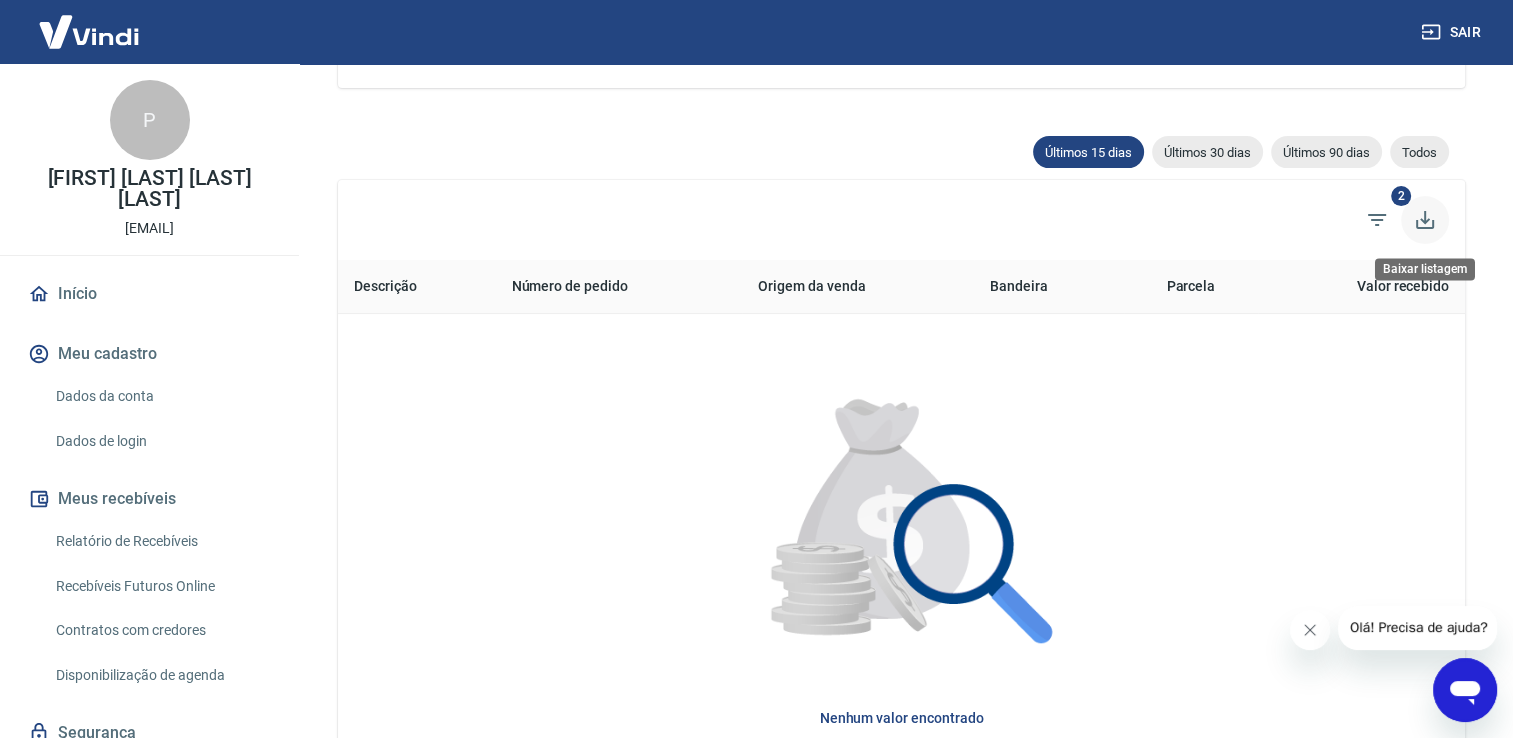 click 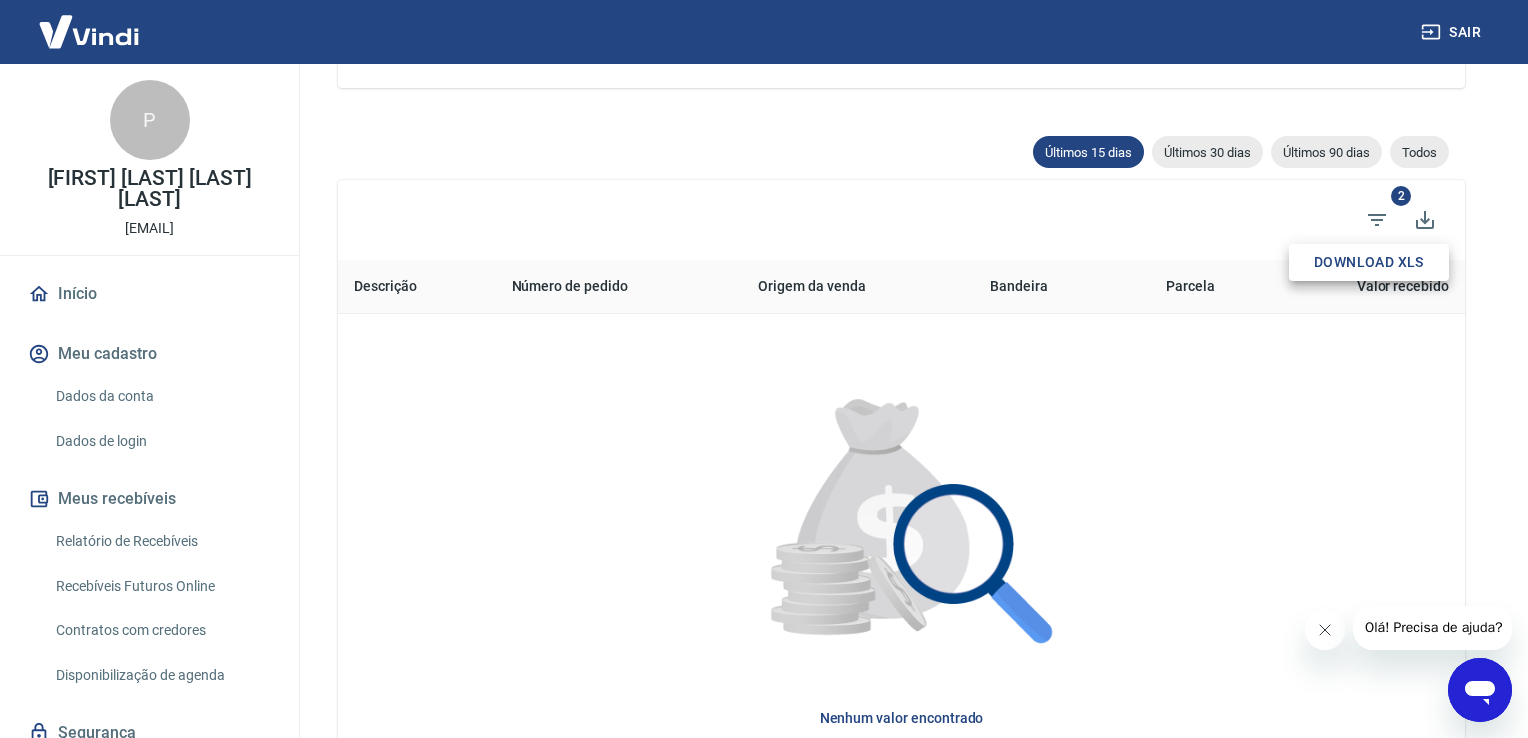 click at bounding box center (764, 369) 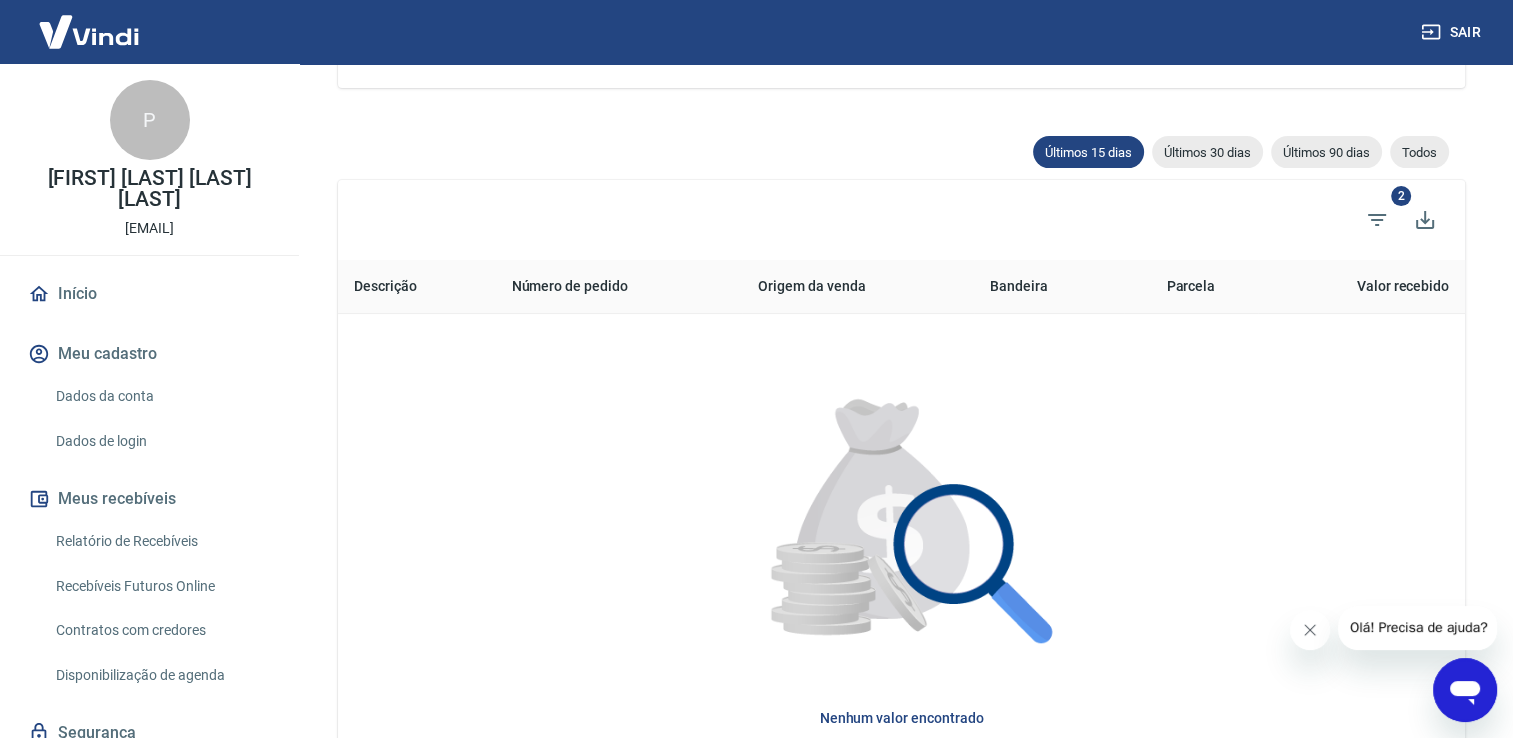 click on "2" at bounding box center (1401, 196) 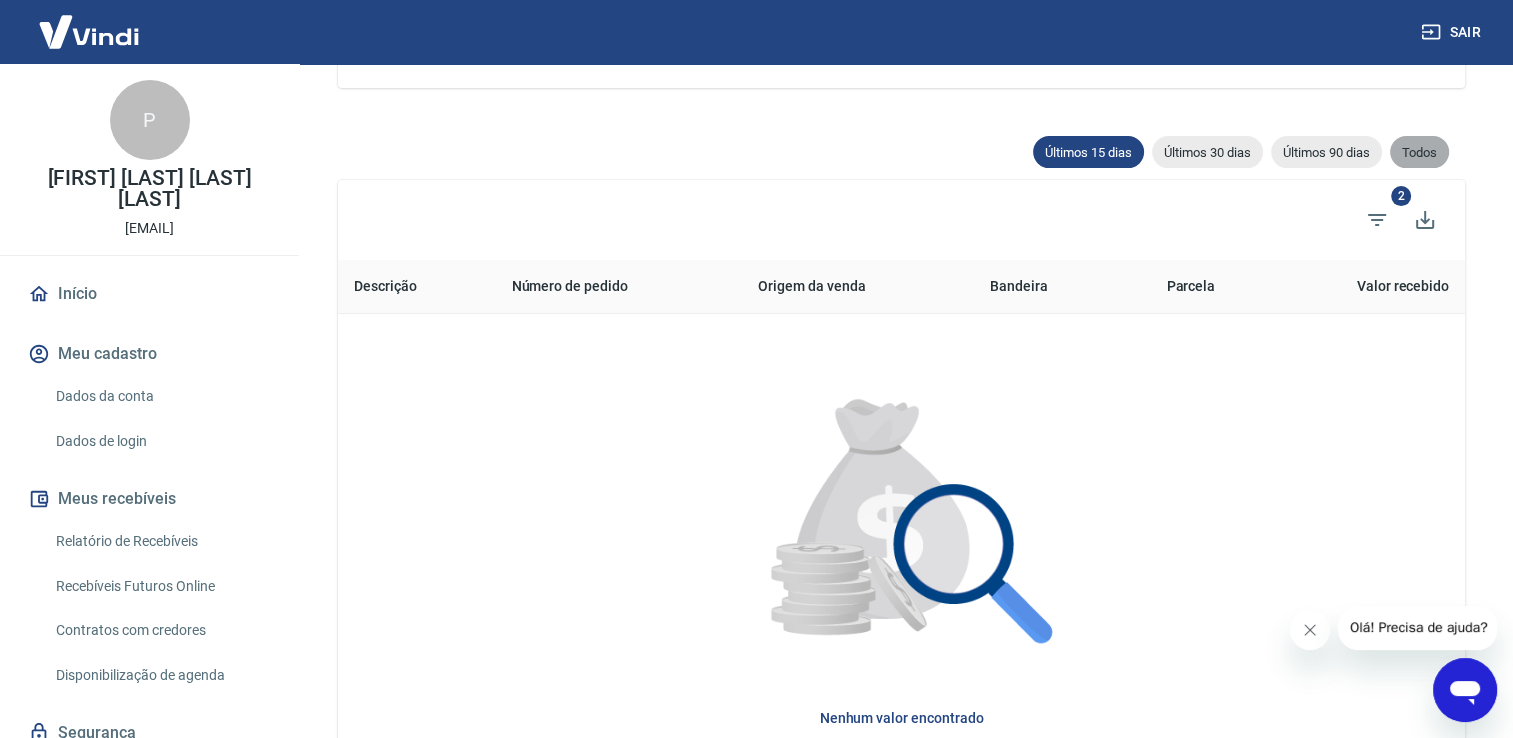 click on "Todos" at bounding box center [1419, 152] 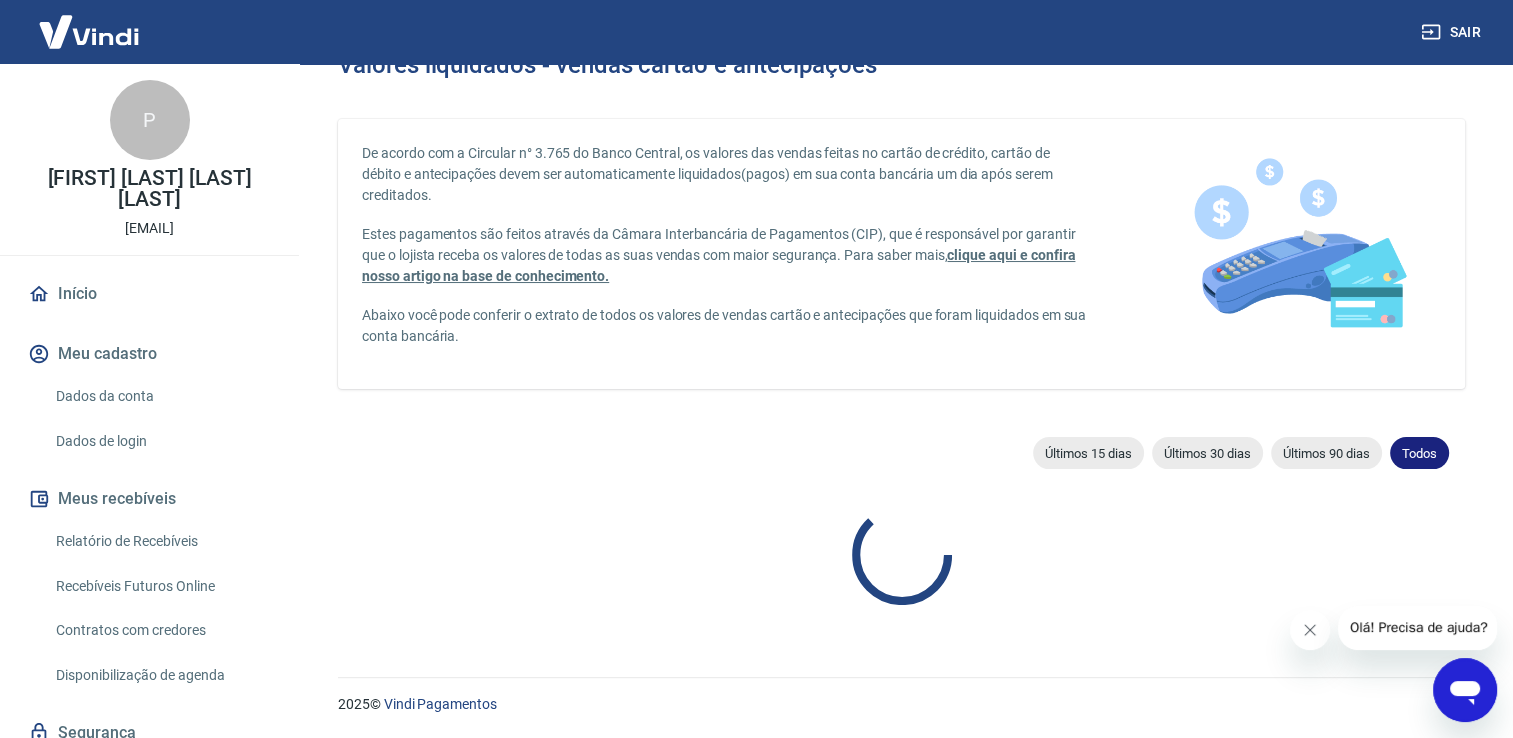 scroll, scrollTop: 338, scrollLeft: 0, axis: vertical 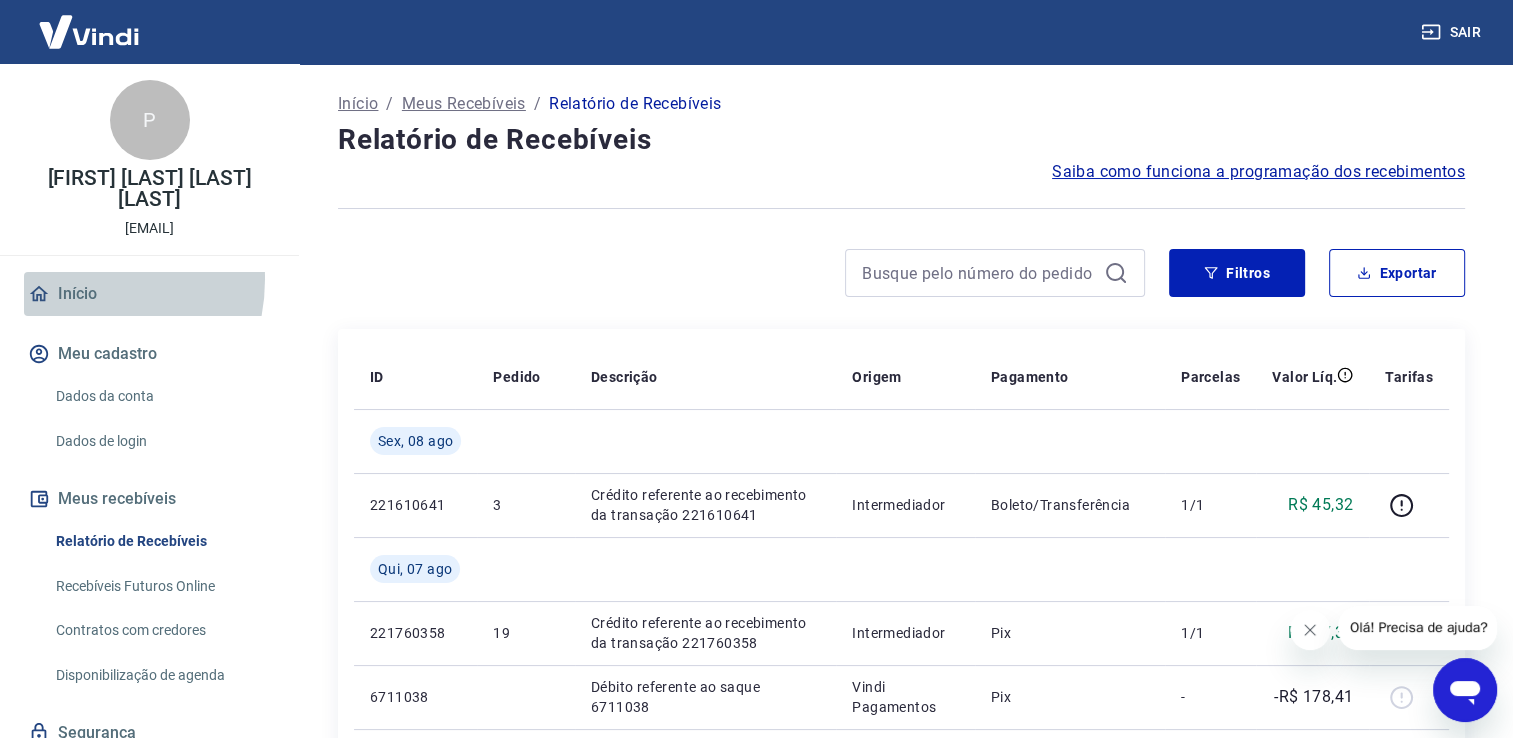 click on "Início" at bounding box center (149, 294) 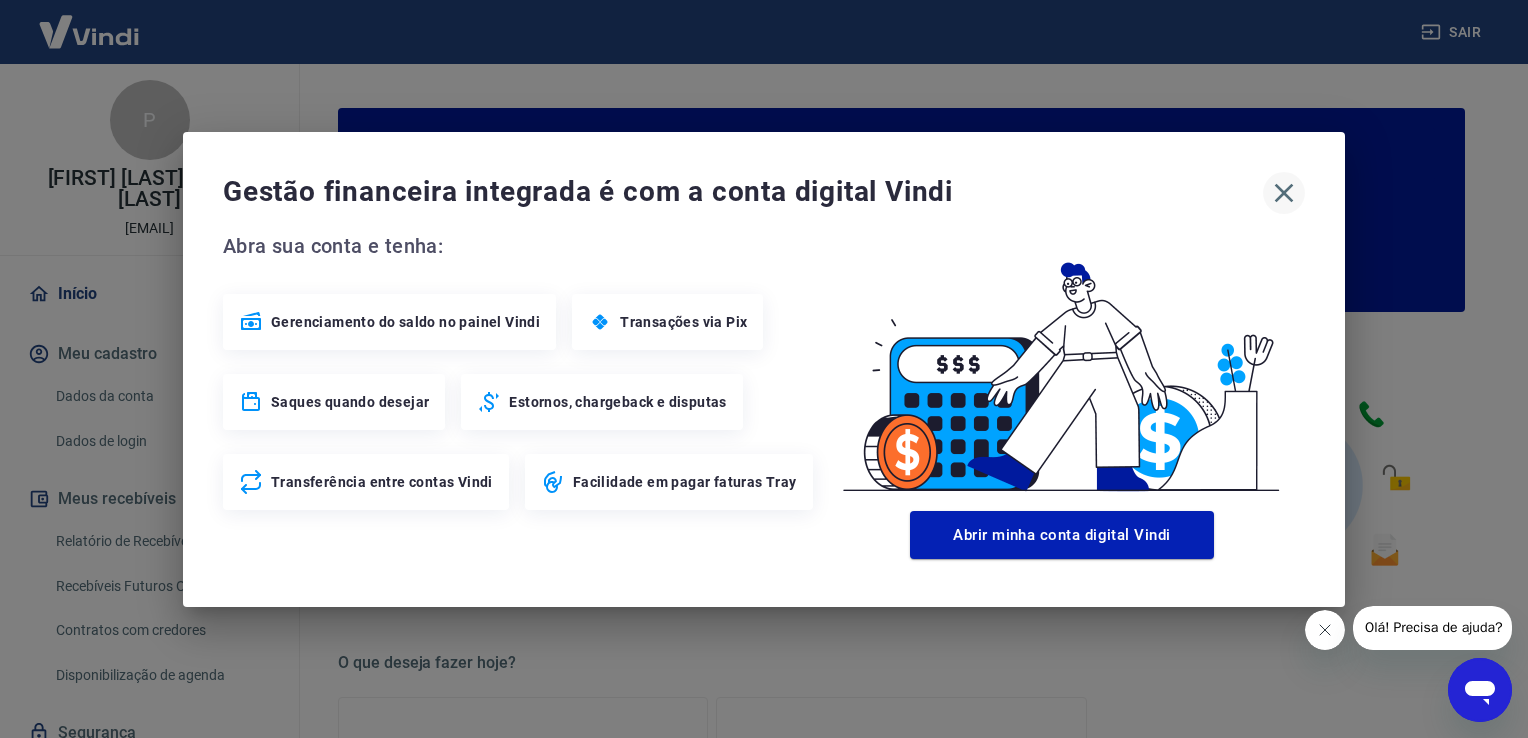 click 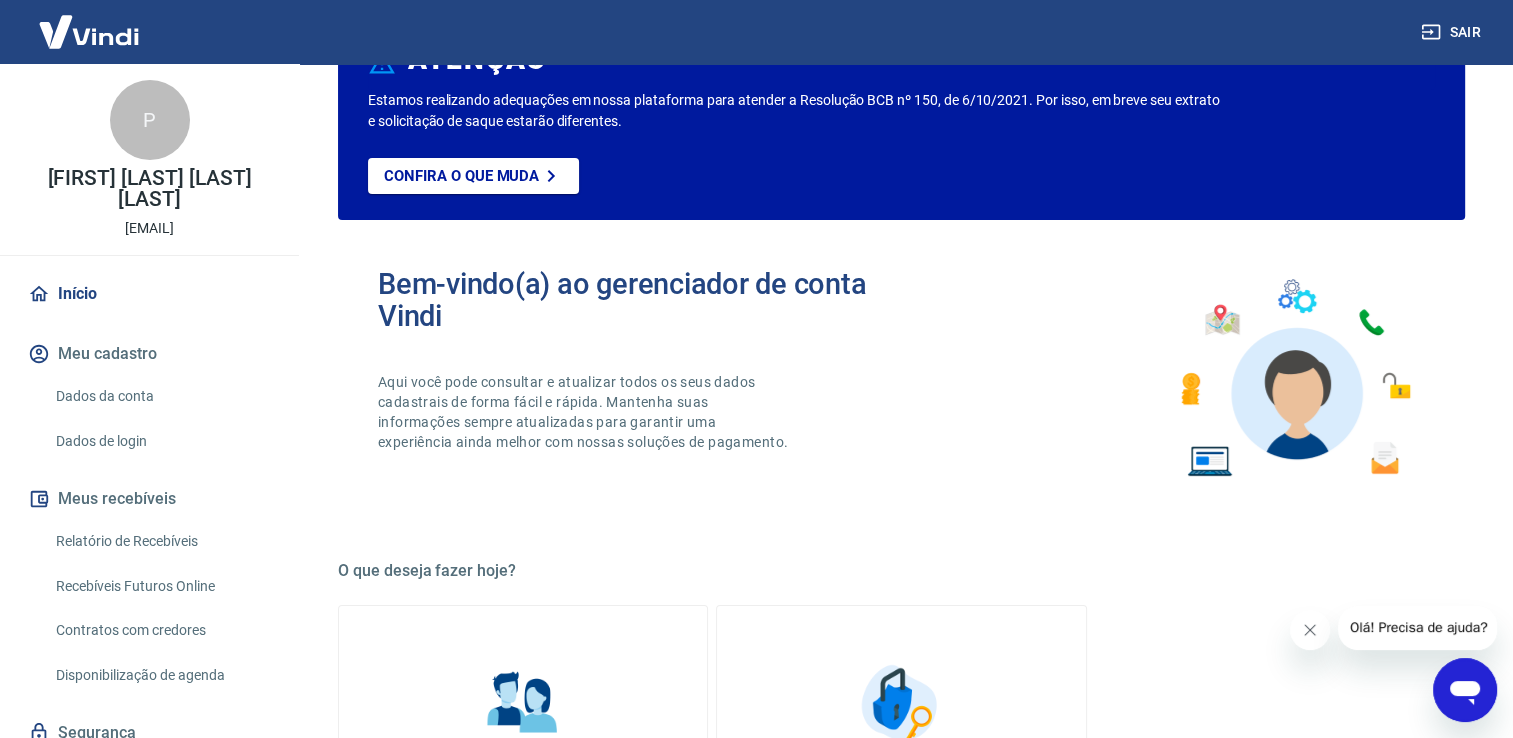 scroll, scrollTop: 0, scrollLeft: 0, axis: both 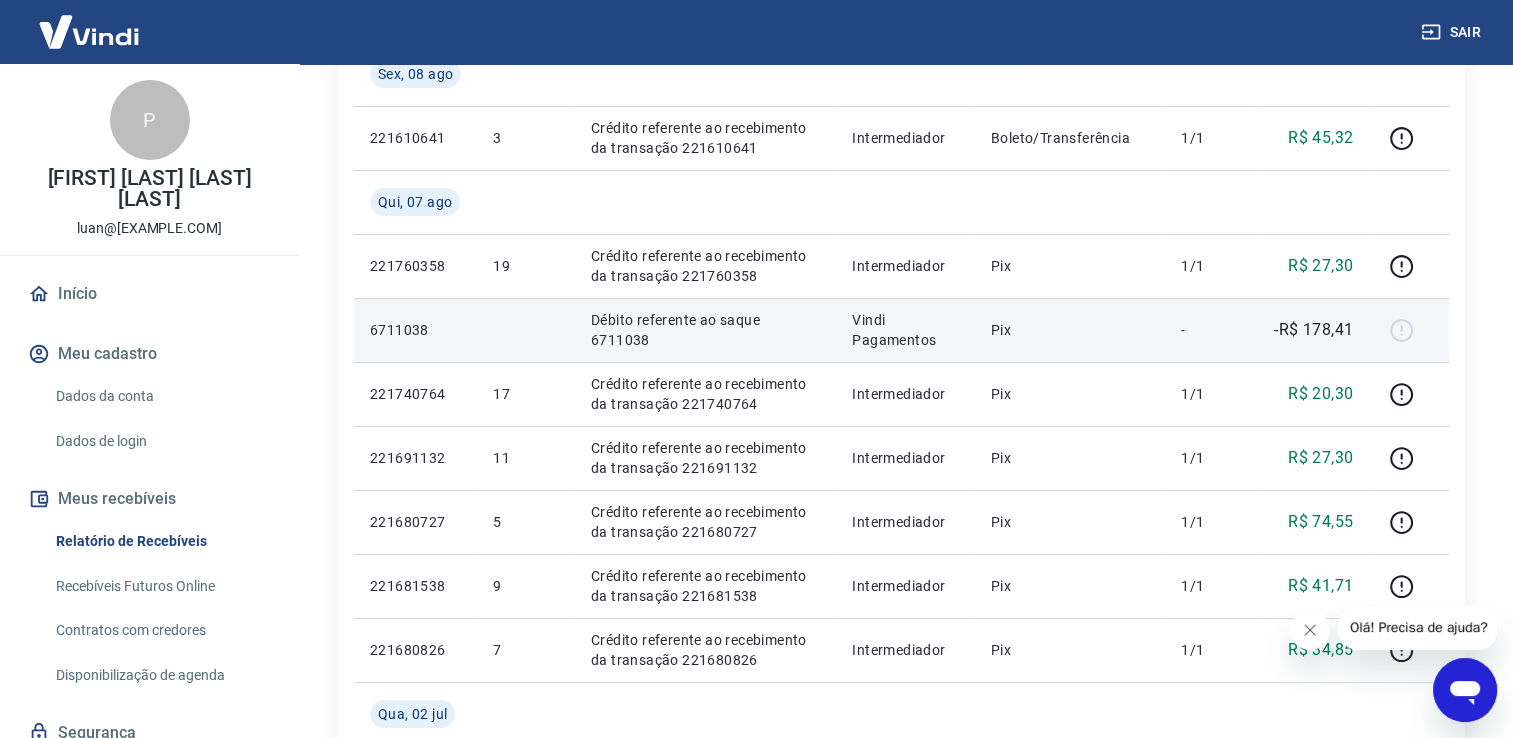 click at bounding box center (1409, 330) 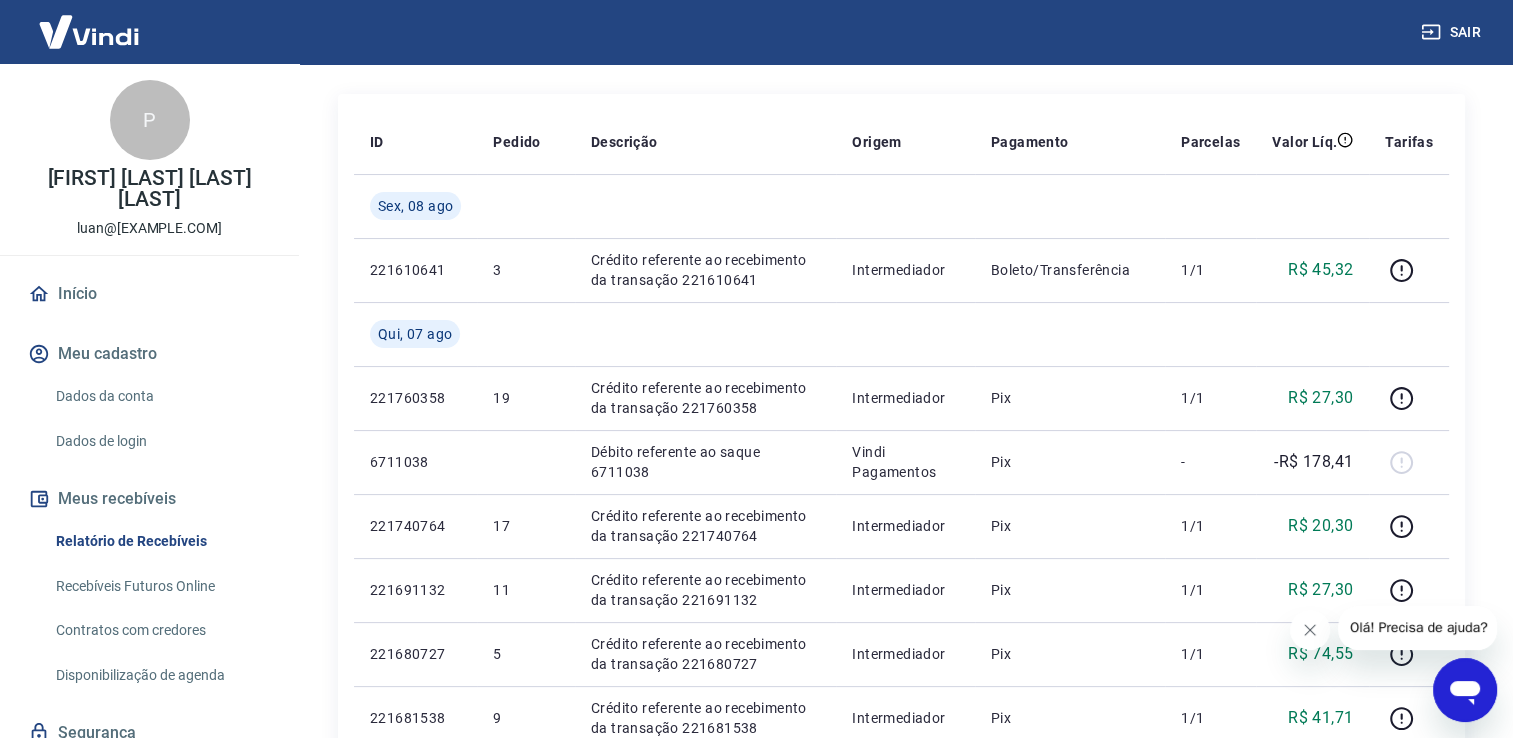 scroll, scrollTop: 248, scrollLeft: 0, axis: vertical 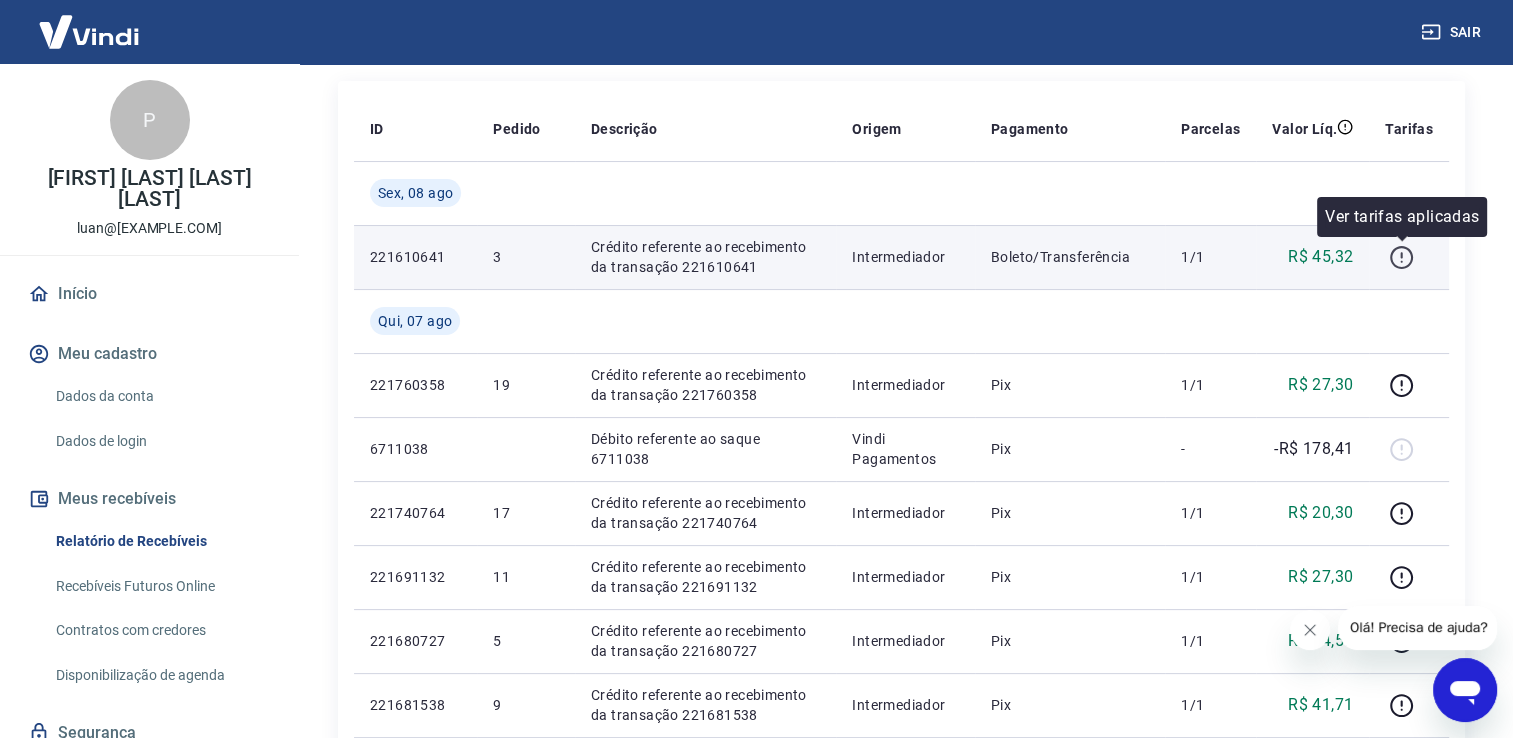 click 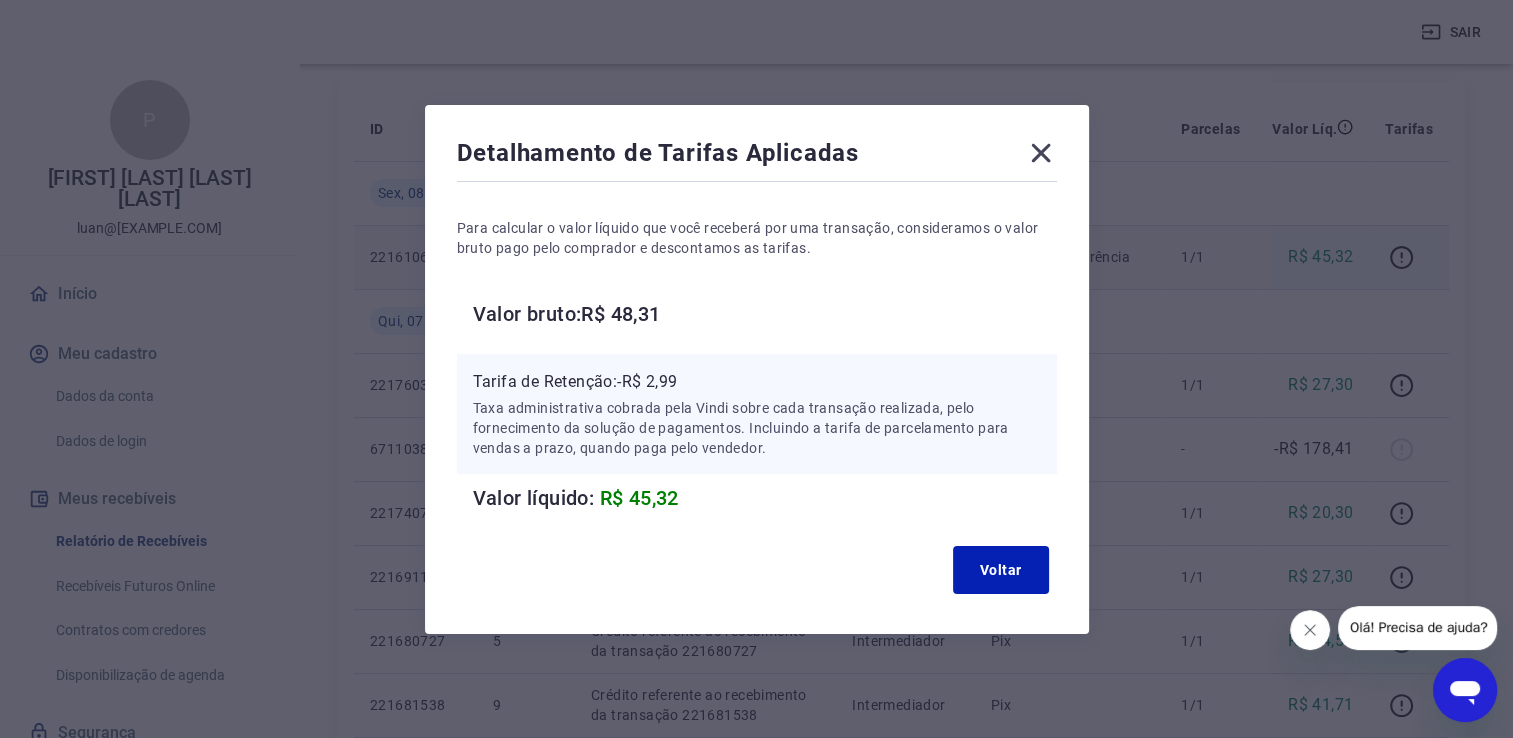 click 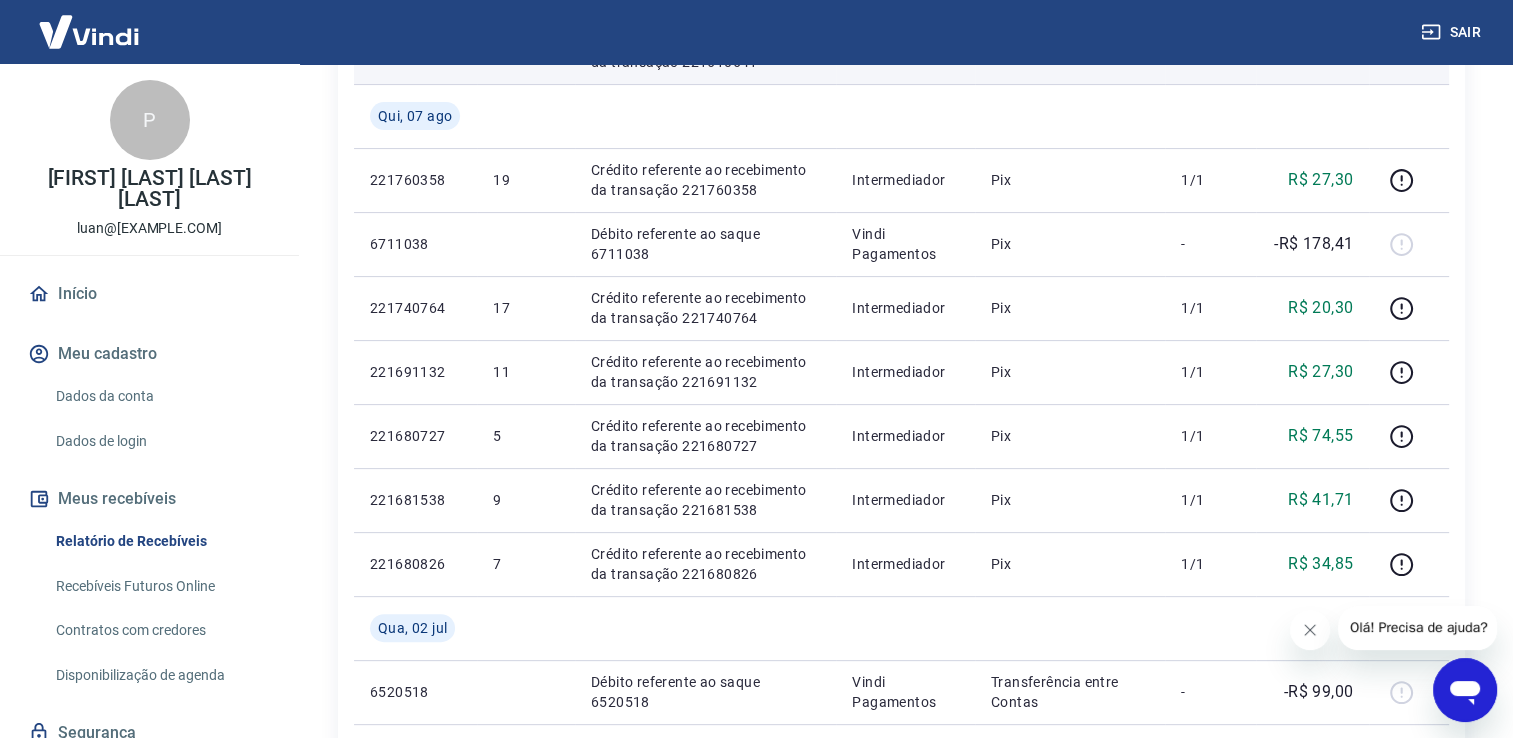 scroll, scrollTop: 474, scrollLeft: 0, axis: vertical 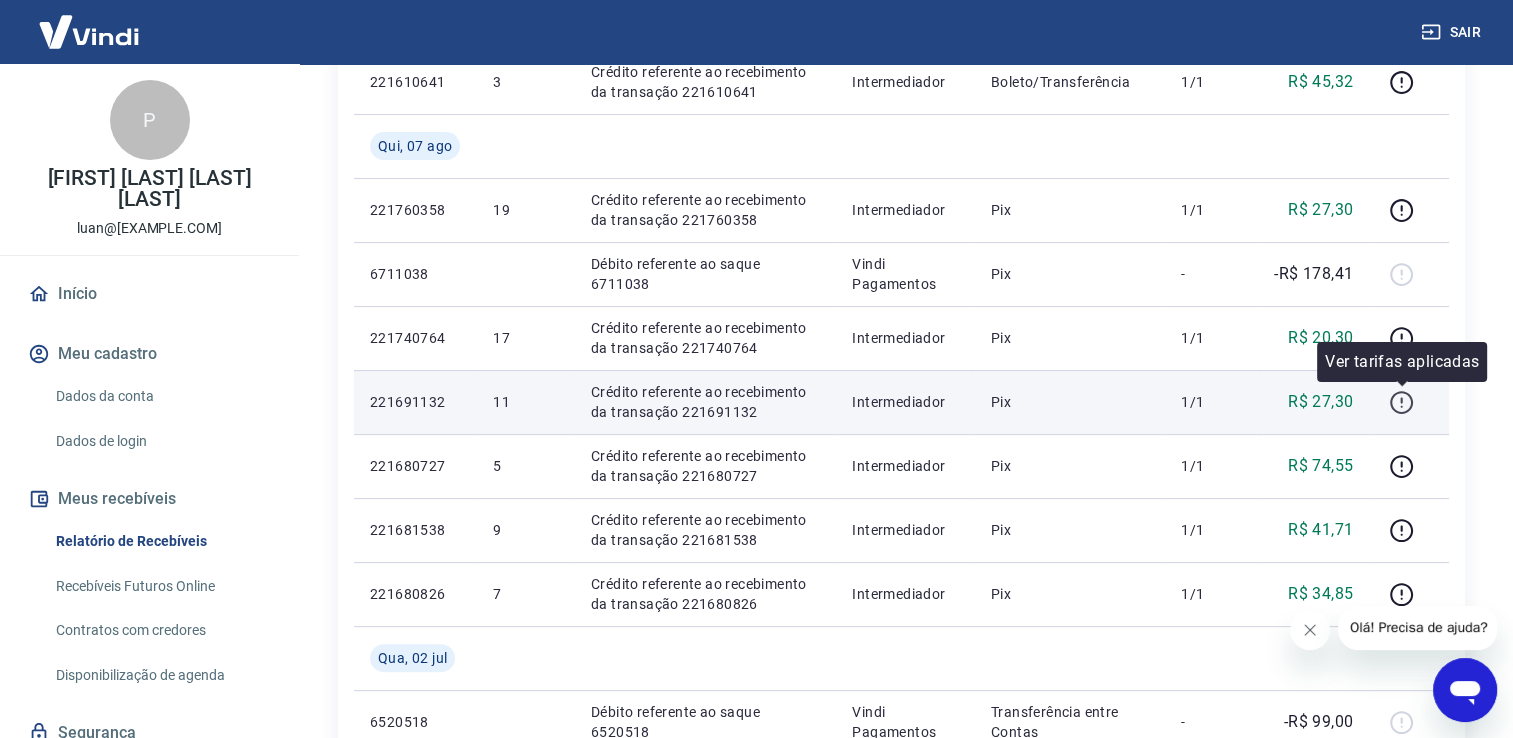 click 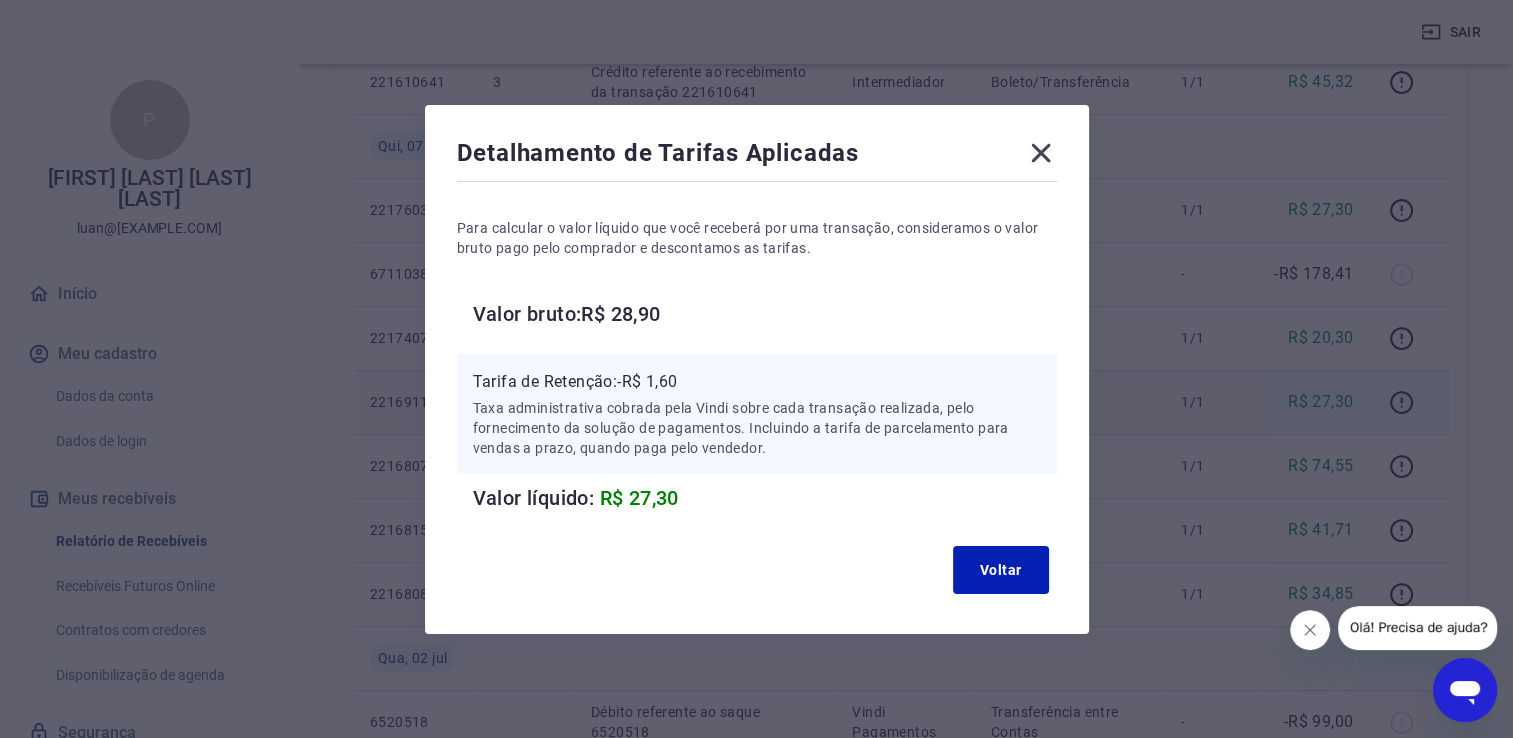 click 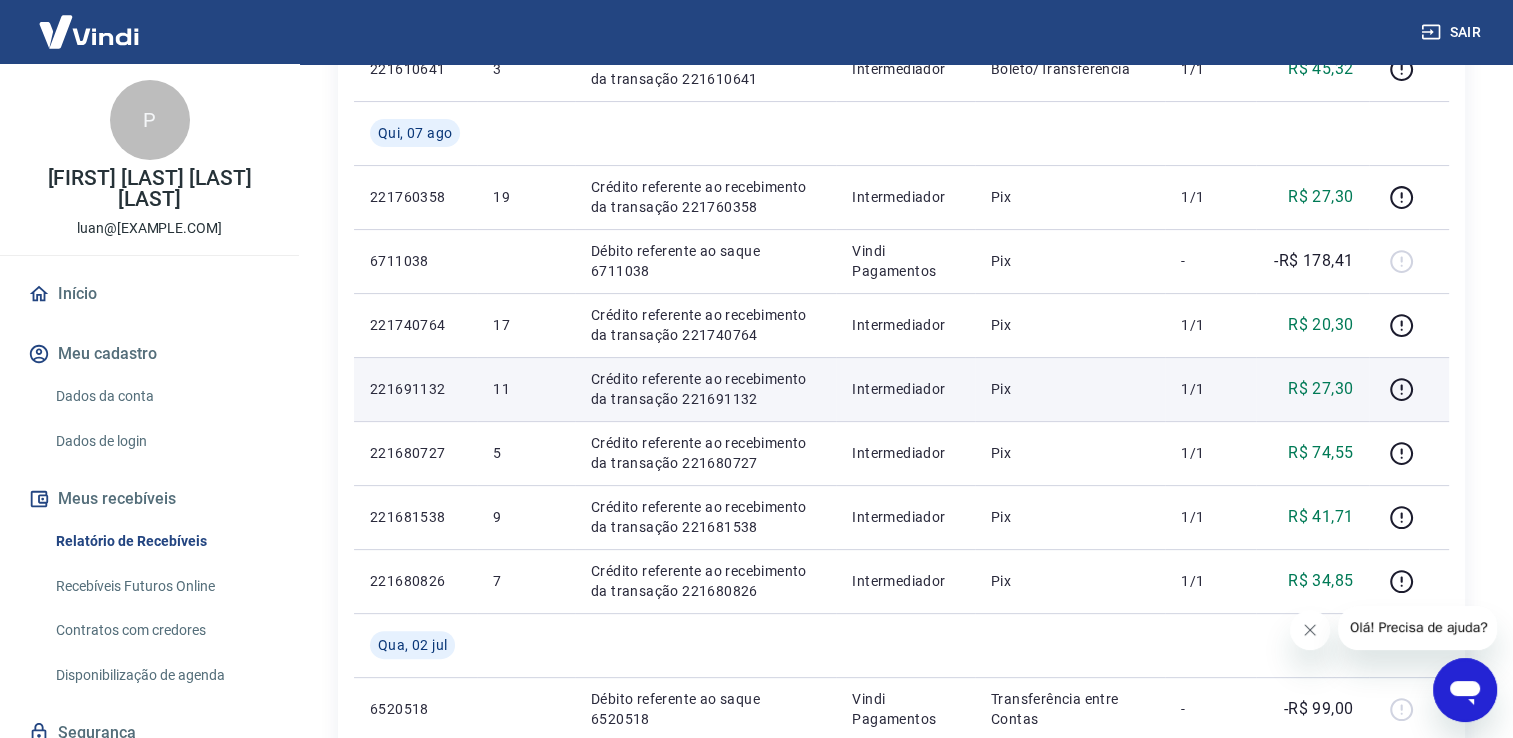 scroll, scrollTop: 451, scrollLeft: 0, axis: vertical 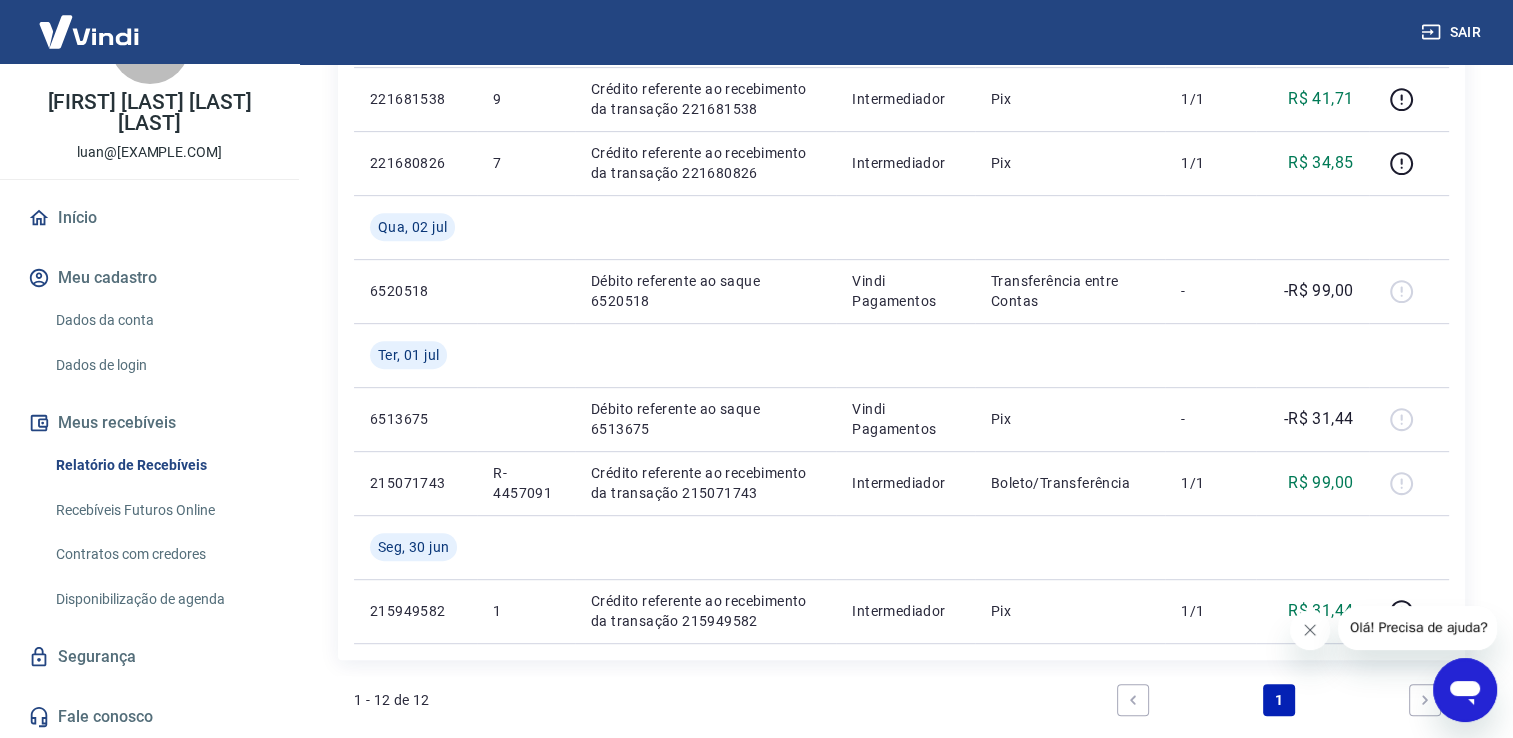 click on "Disponibilização de agenda" at bounding box center (161, 599) 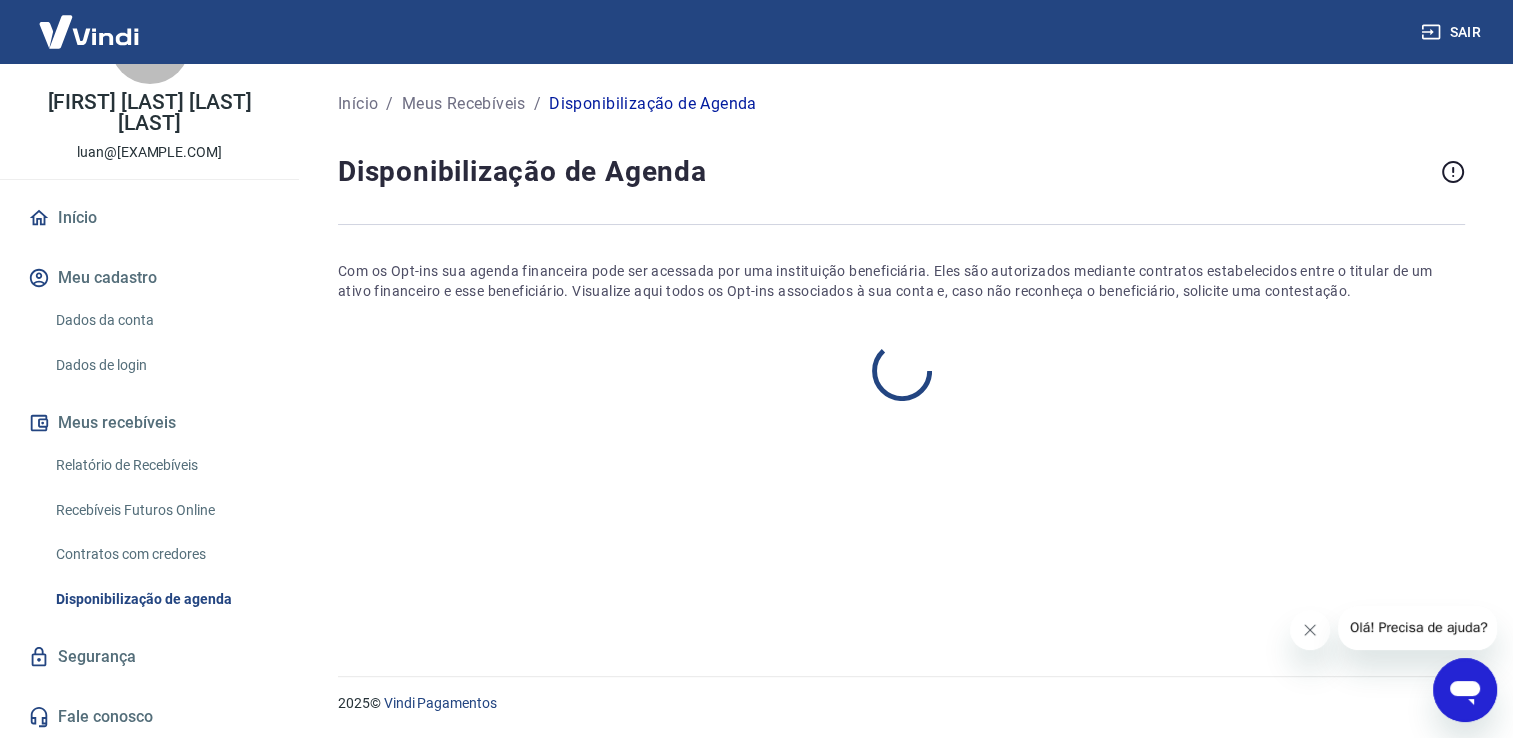 scroll, scrollTop: 0, scrollLeft: 0, axis: both 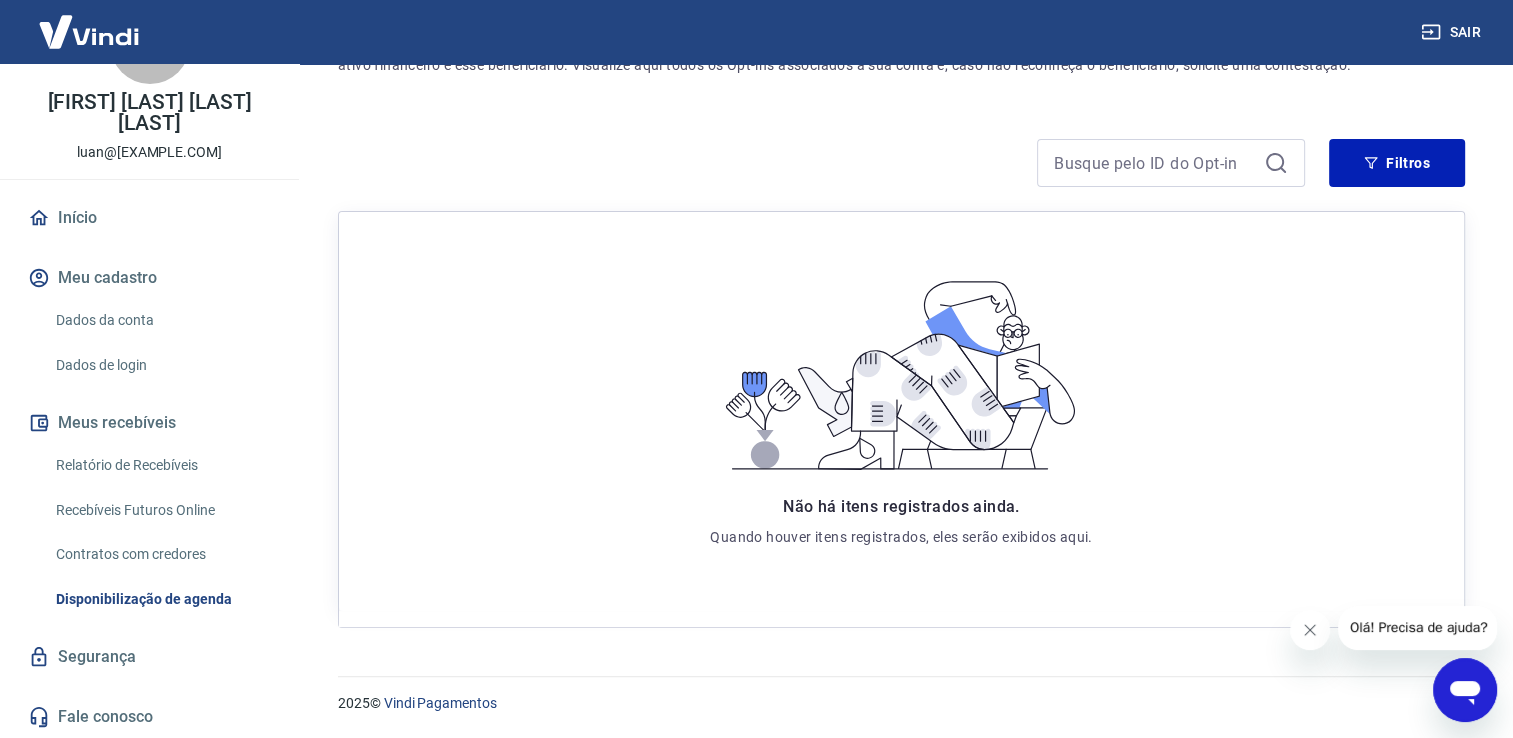 drag, startPoint x: 1524, startPoint y: 414, endPoint x: 95, endPoint y: 6, distance: 1486.104 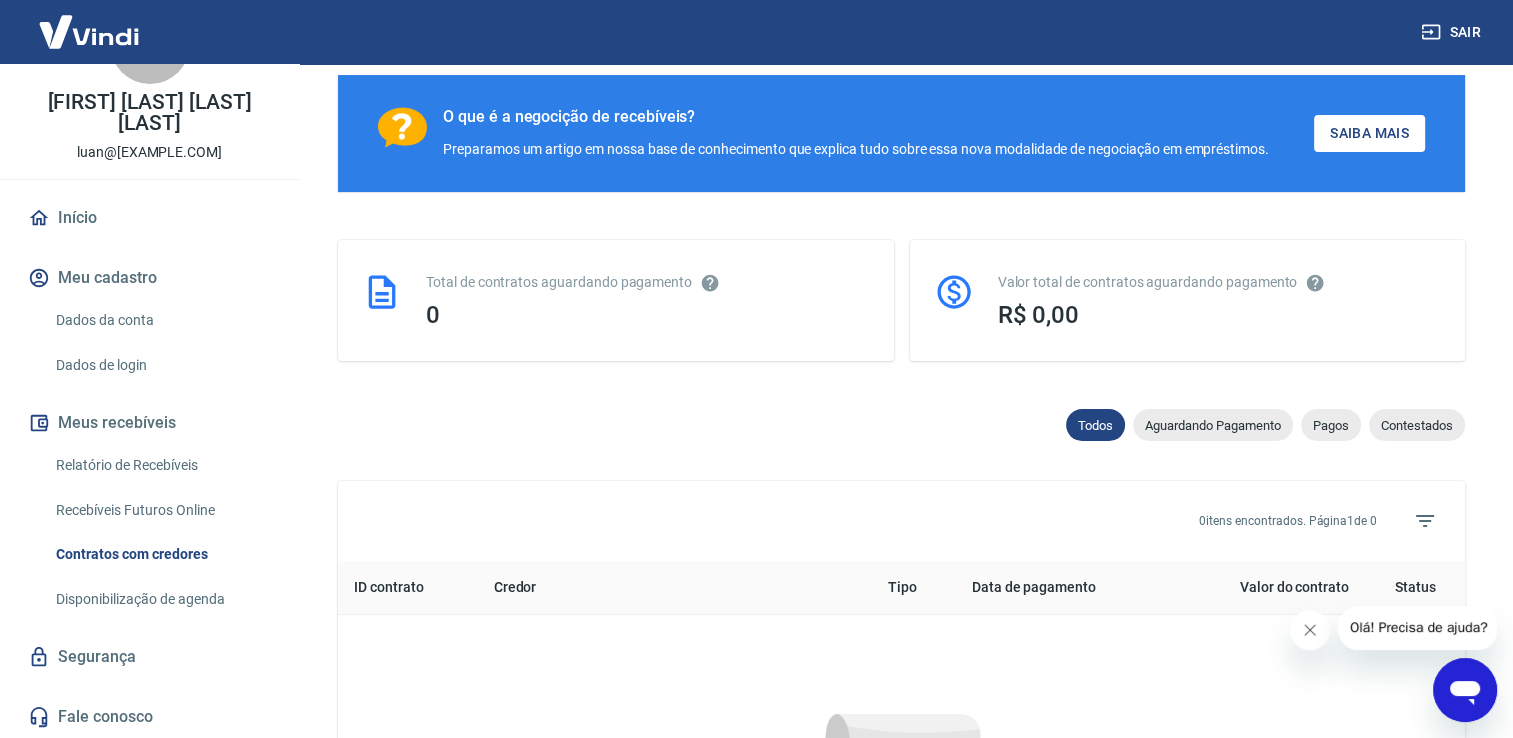 scroll, scrollTop: 888, scrollLeft: 0, axis: vertical 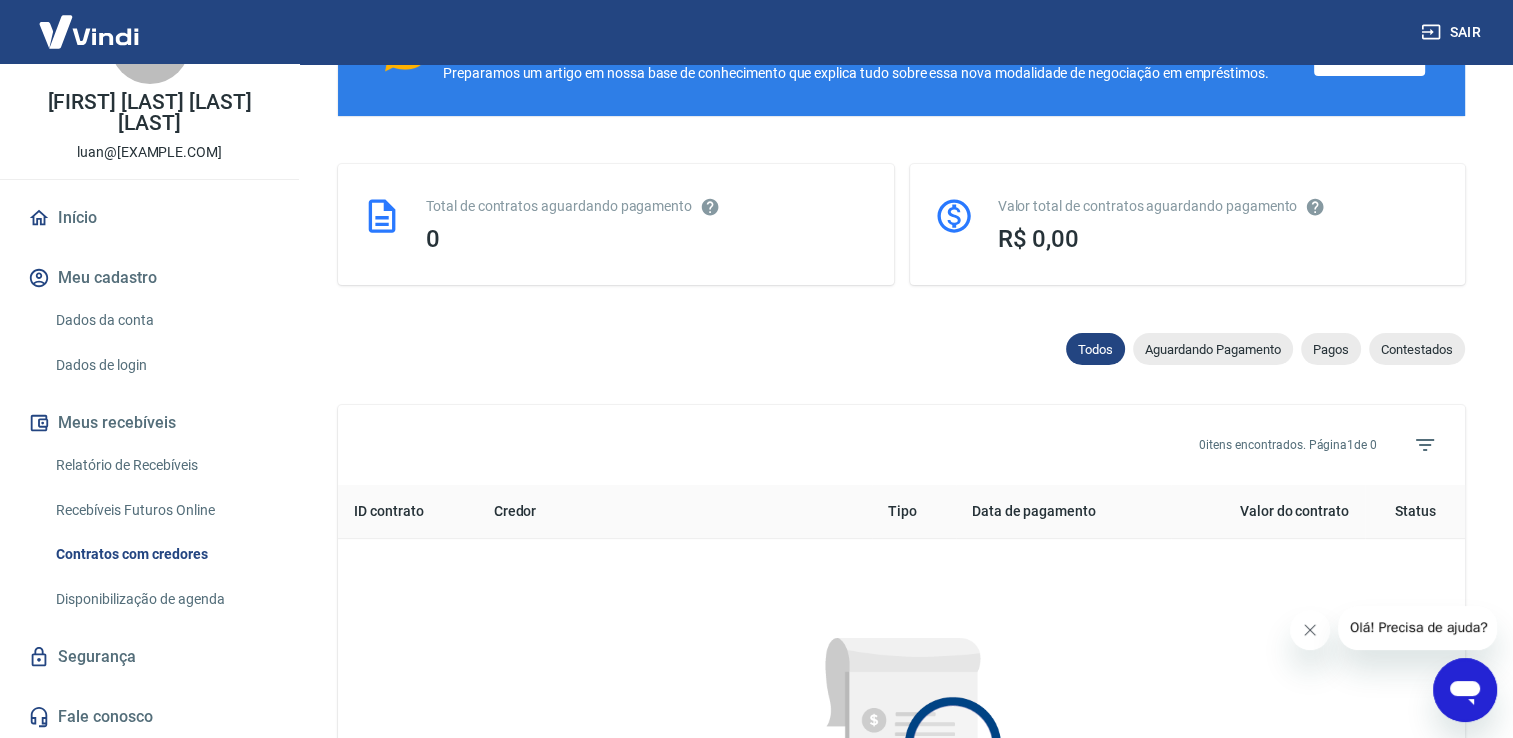click on "Recebíveis Futuros Online" at bounding box center [161, 510] 